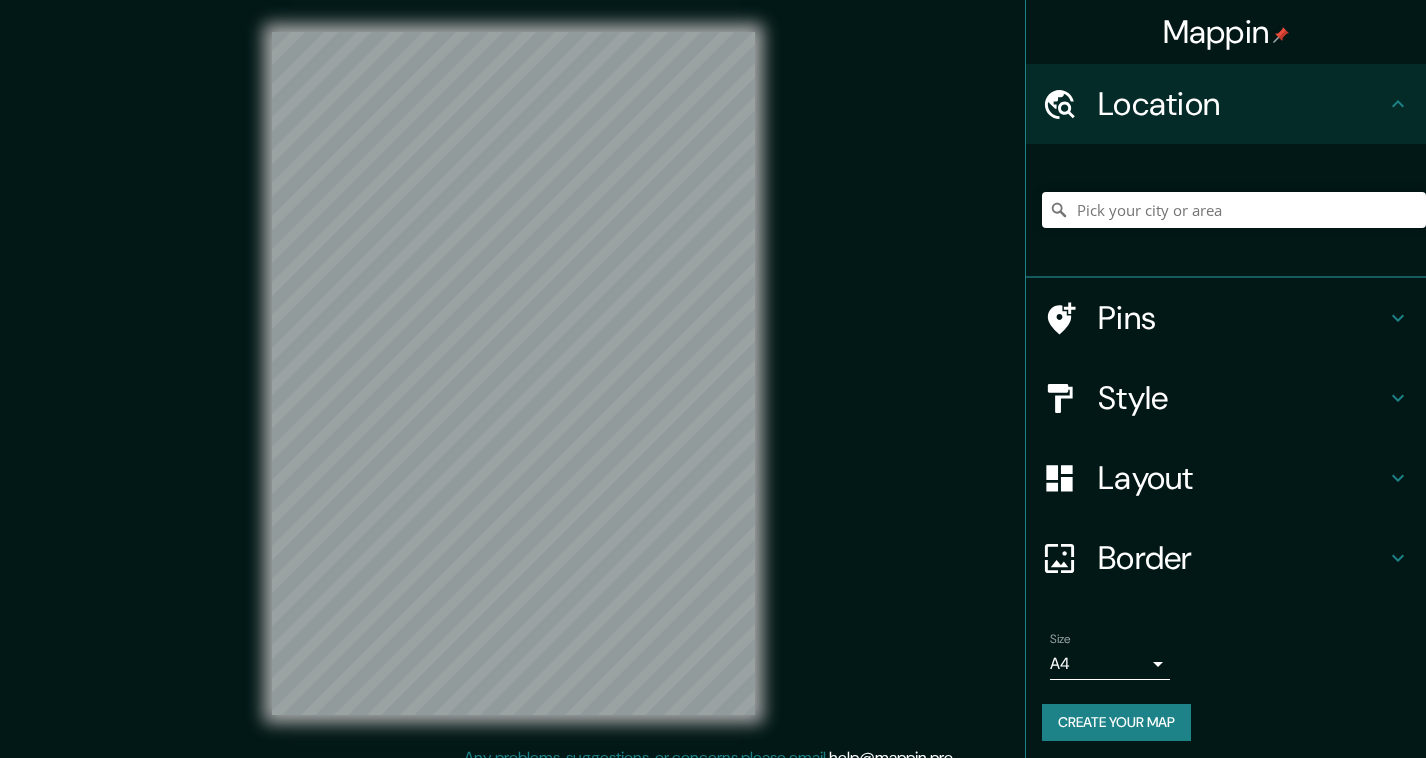 scroll, scrollTop: 0, scrollLeft: 0, axis: both 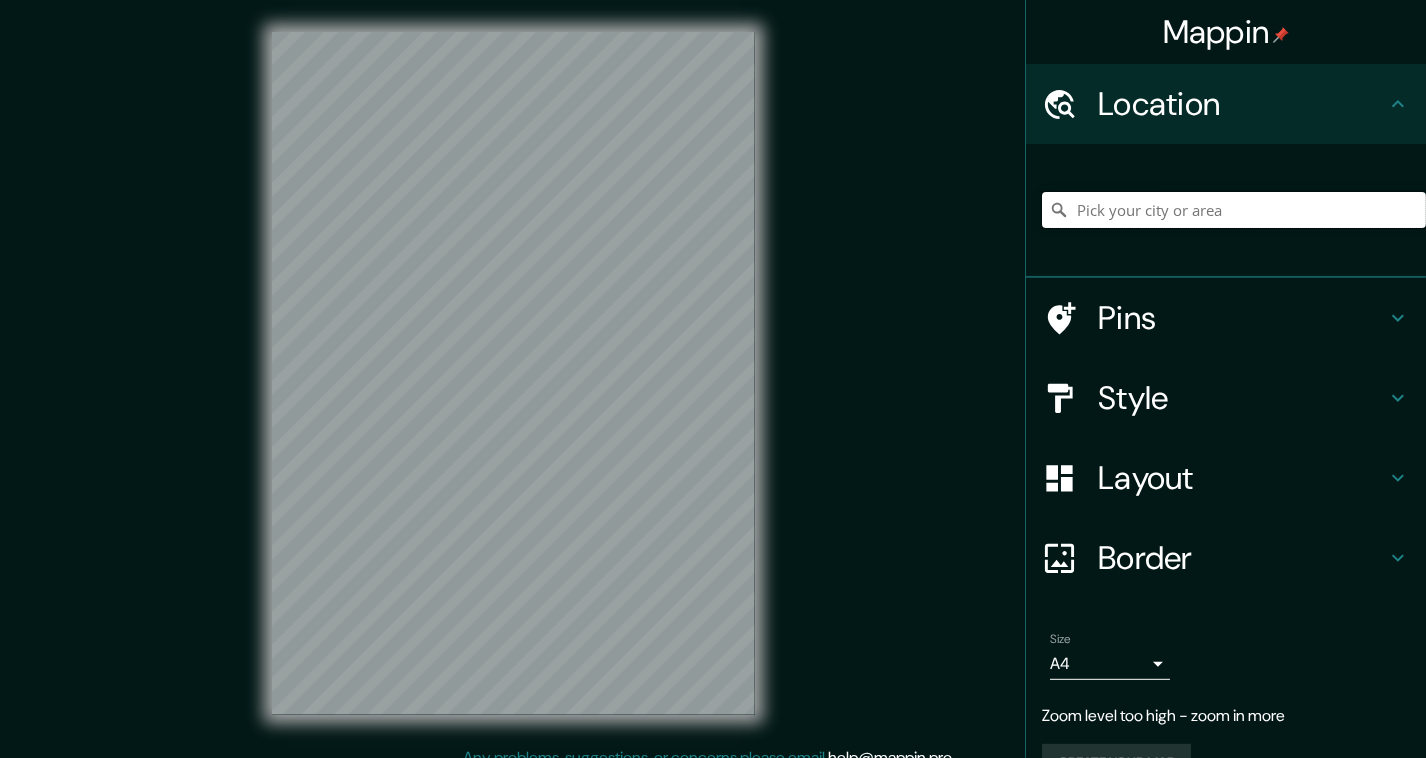 click at bounding box center (1234, 210) 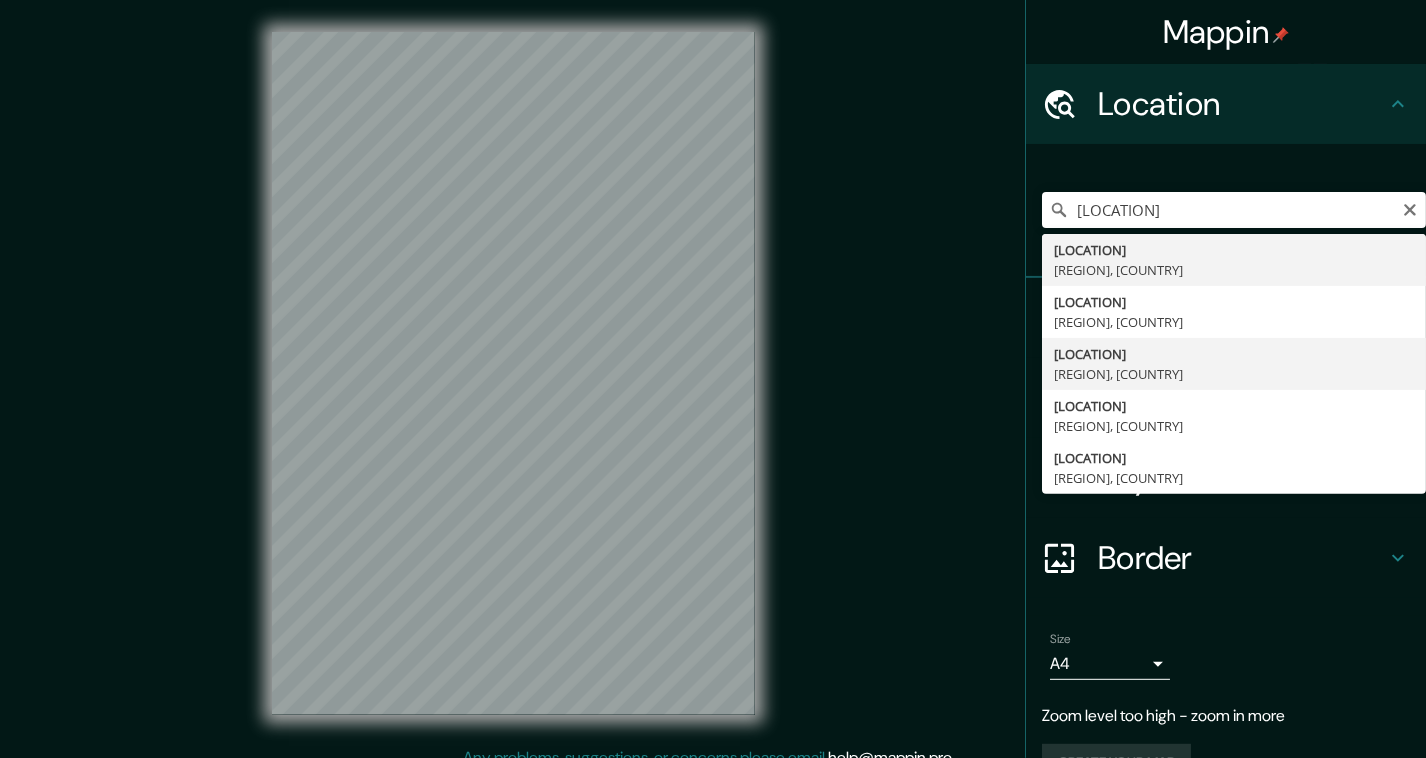 type on "[CITY], [STATE], [COUNTRY]" 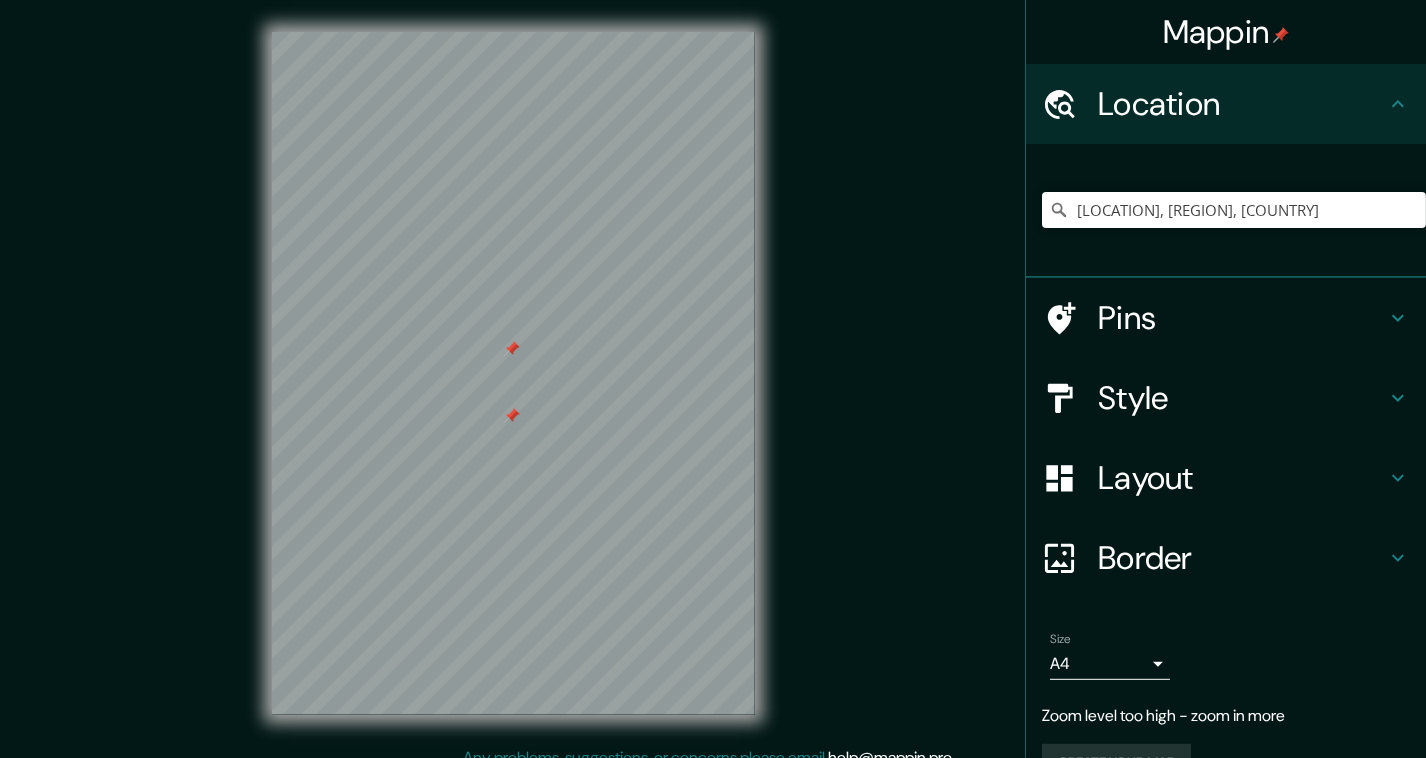 click on "Pins" at bounding box center (1242, 318) 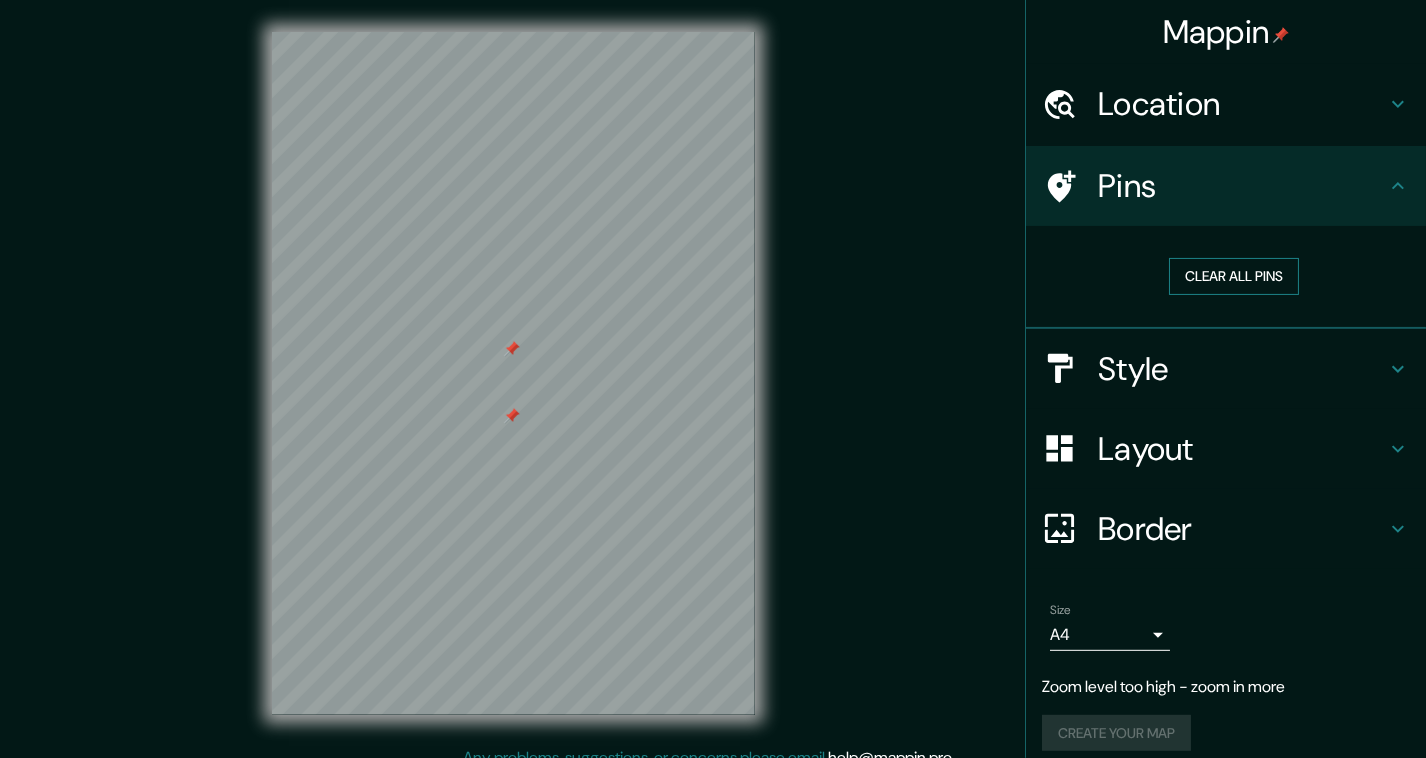 click on "Clear all pins" at bounding box center [1234, 276] 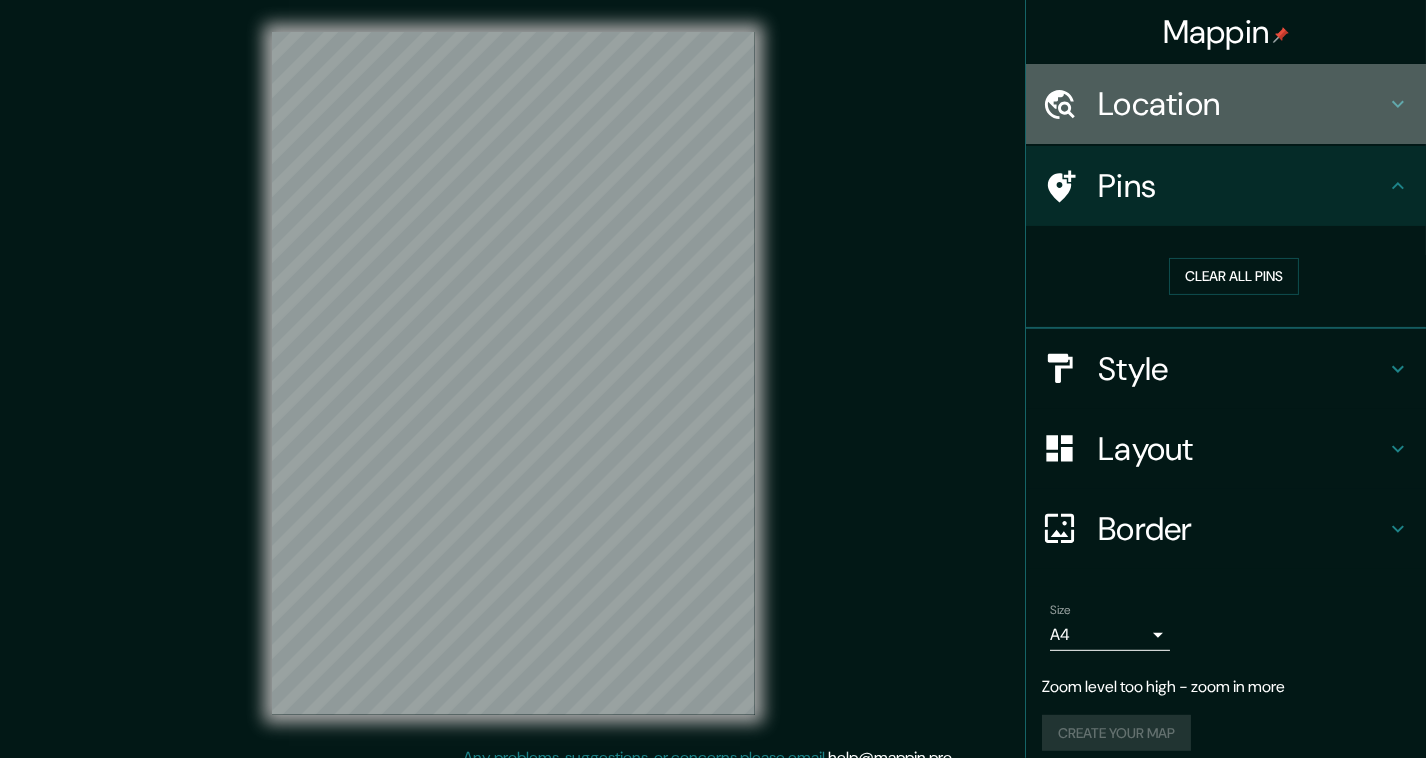 click on "Location" at bounding box center [1242, 104] 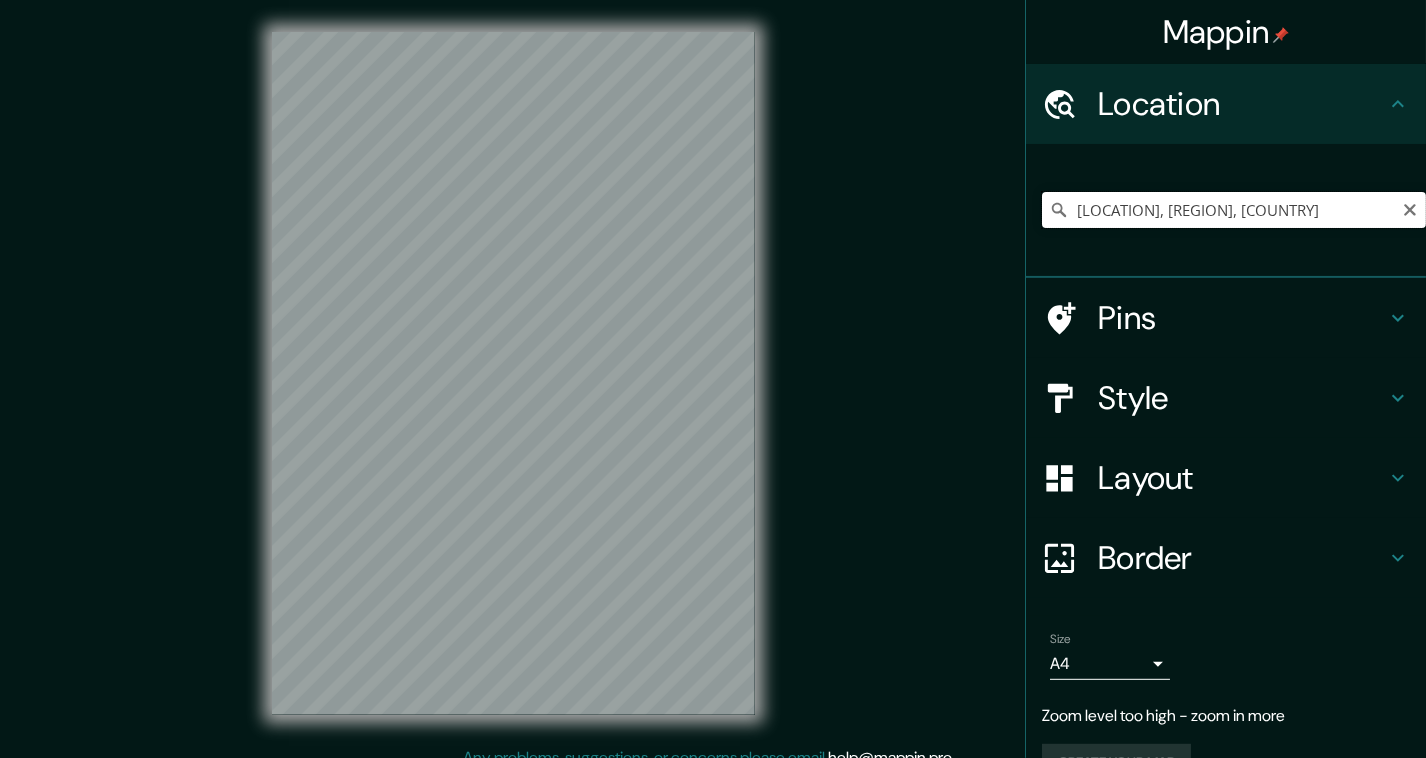 click on "[CITY], [STATE], [COUNTRY]" at bounding box center (1234, 210) 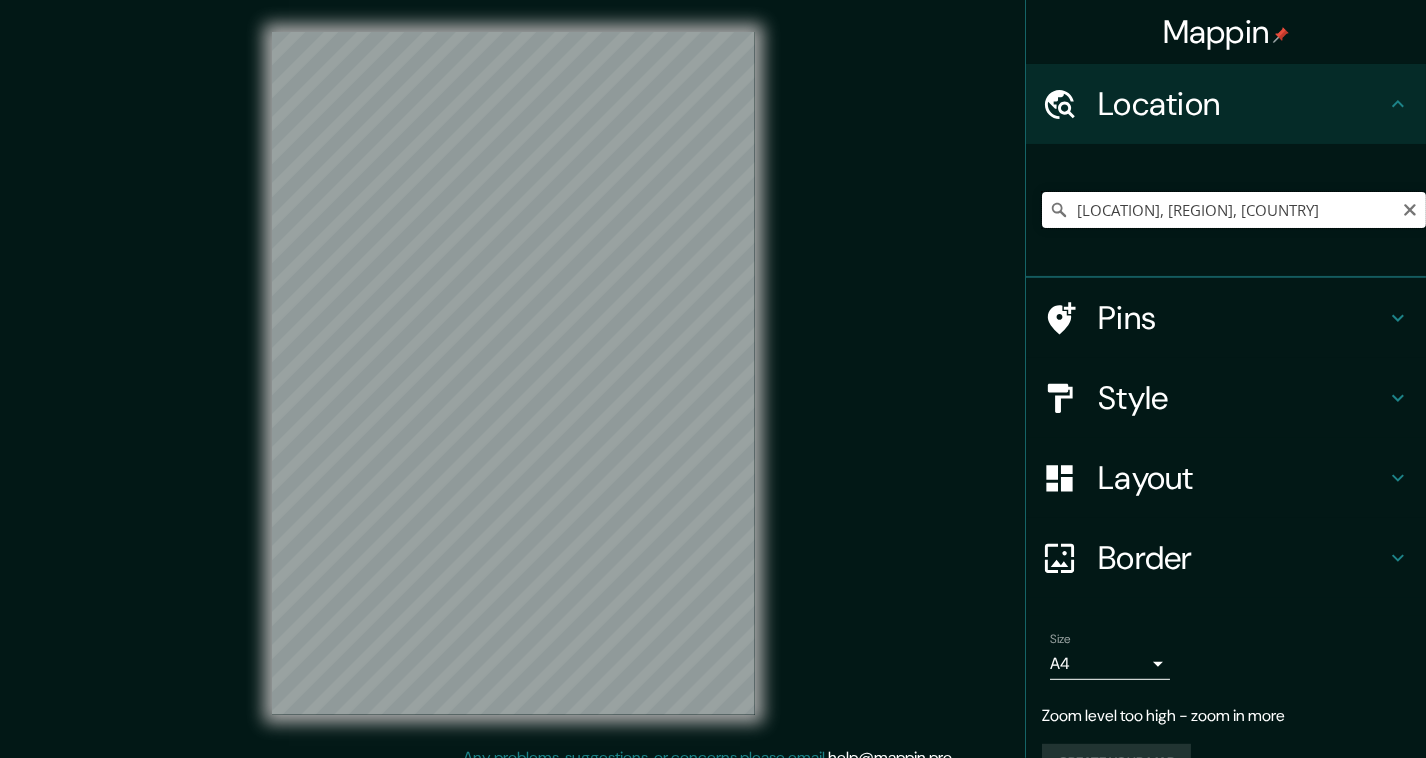 click on "[CITY], [STATE], [COUNTRY]" at bounding box center [1234, 210] 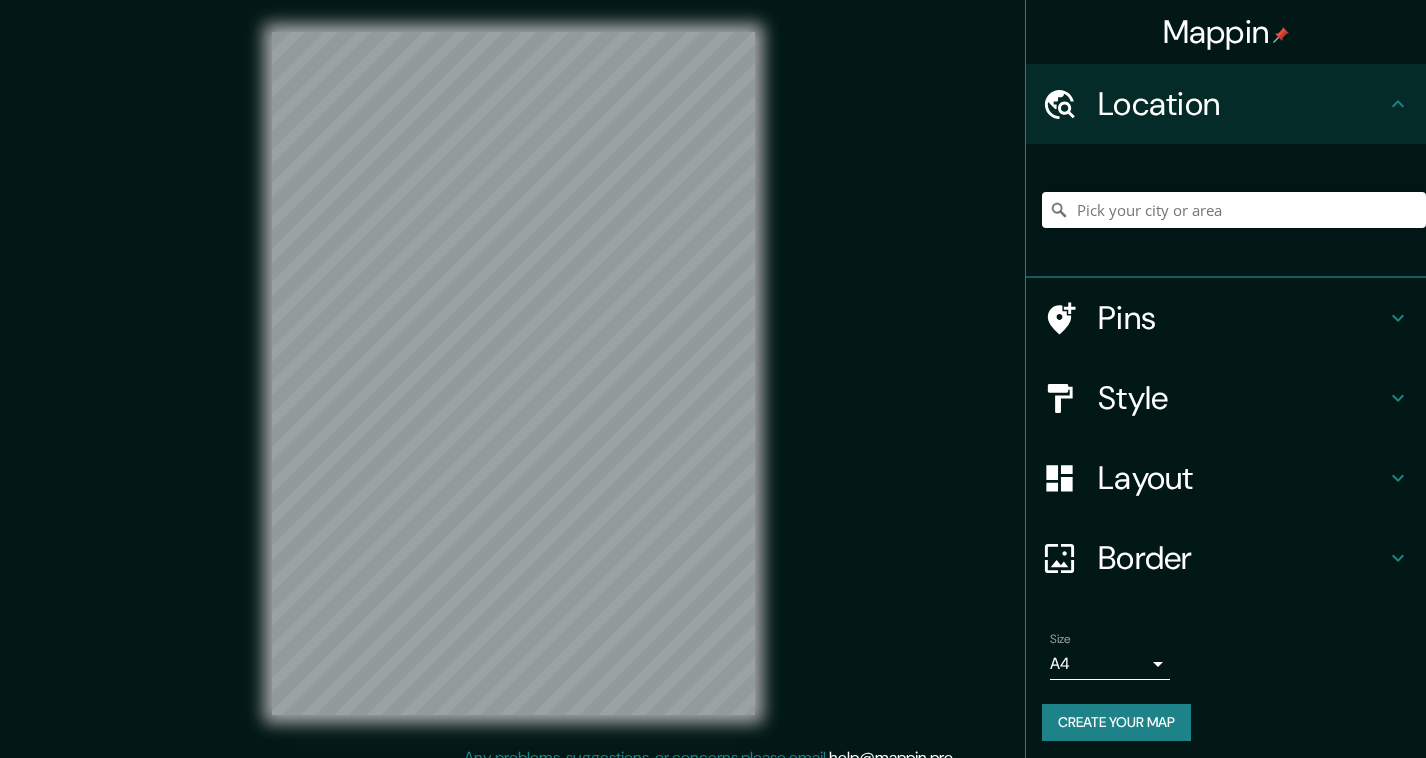 scroll, scrollTop: 0, scrollLeft: 0, axis: both 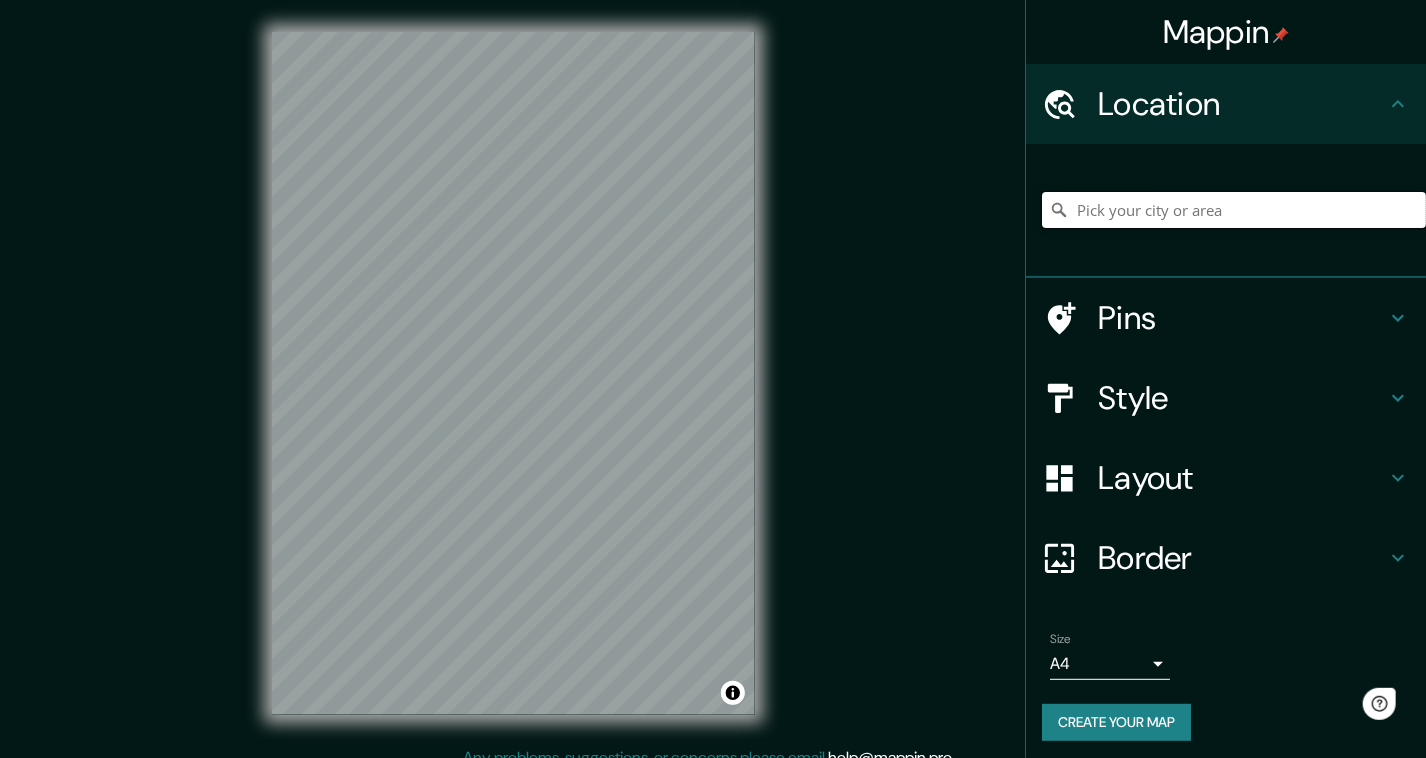click at bounding box center [1234, 210] 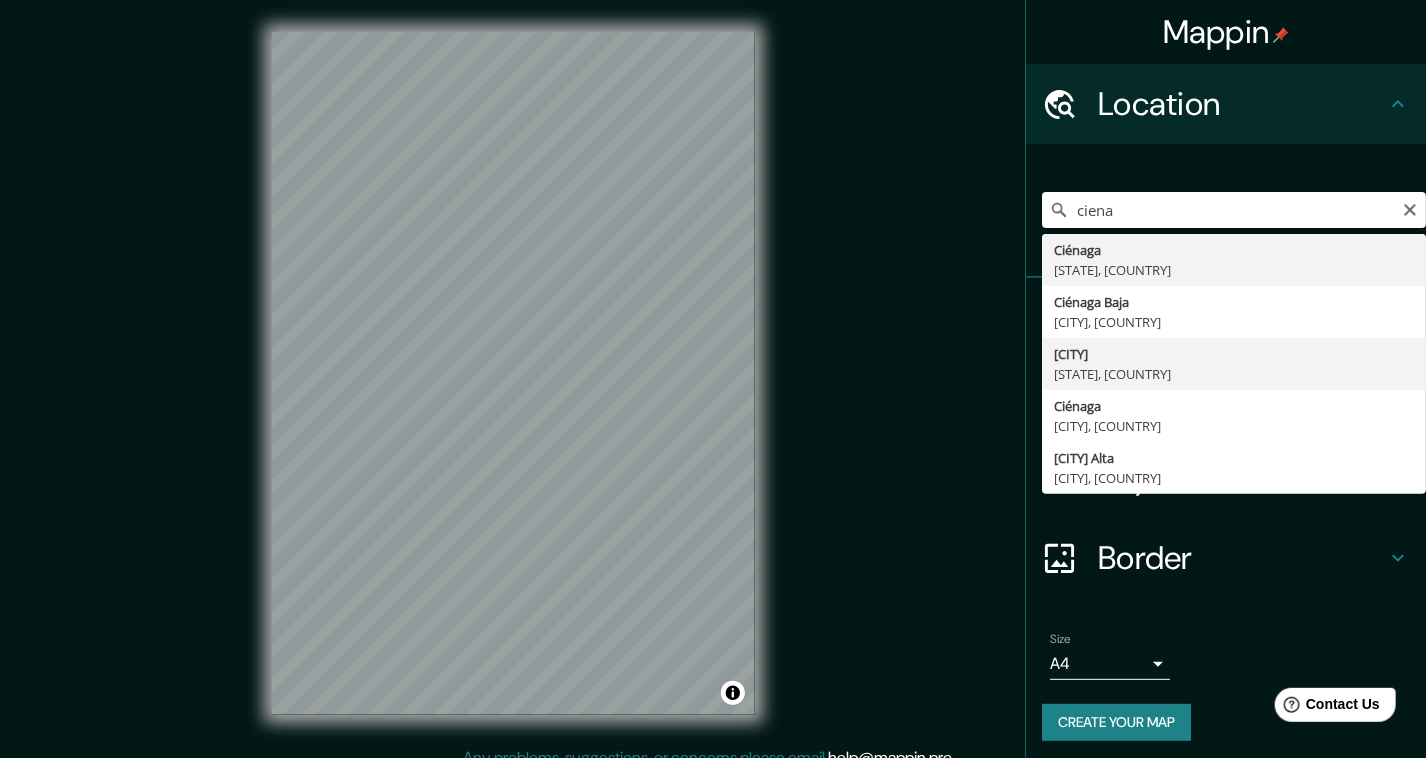 type on "[CITY], [STATE], [COUNTRY]" 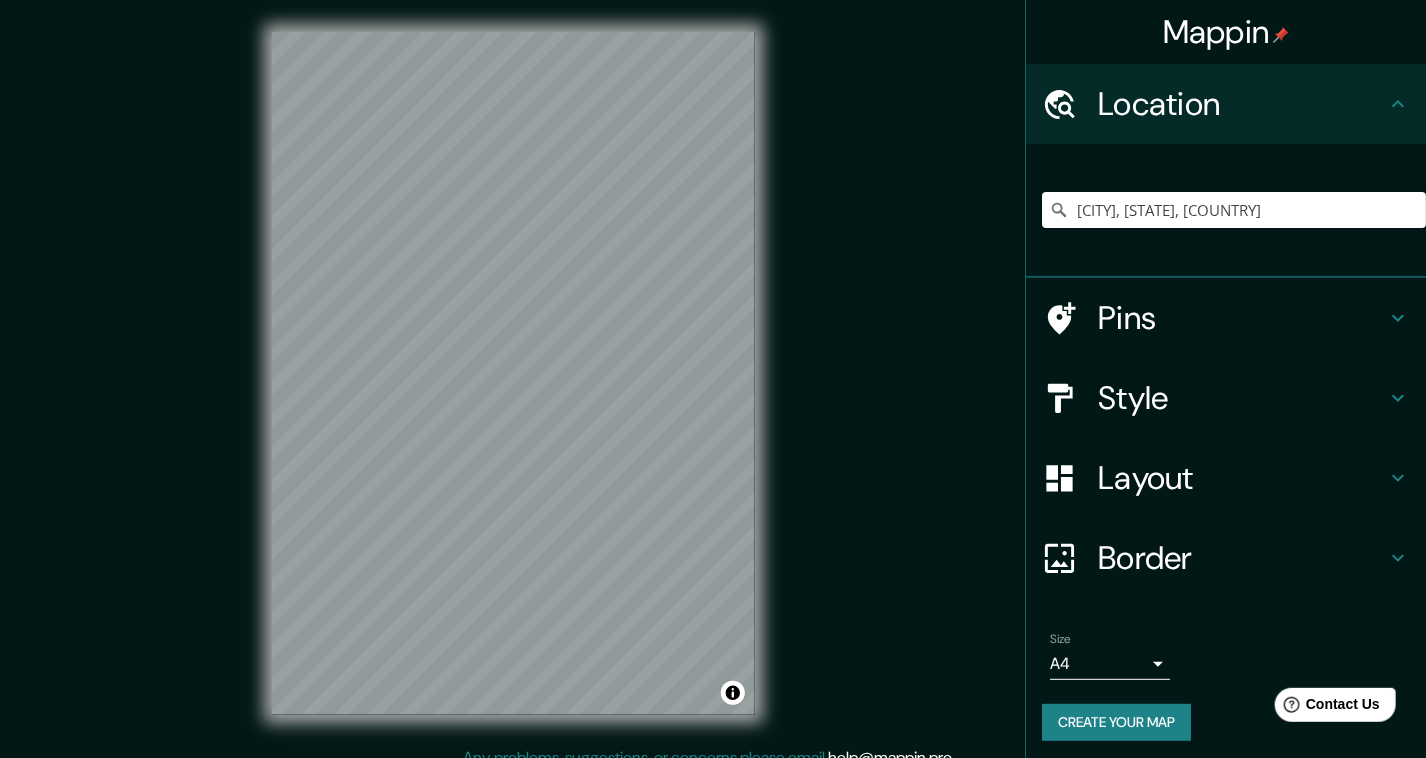 click 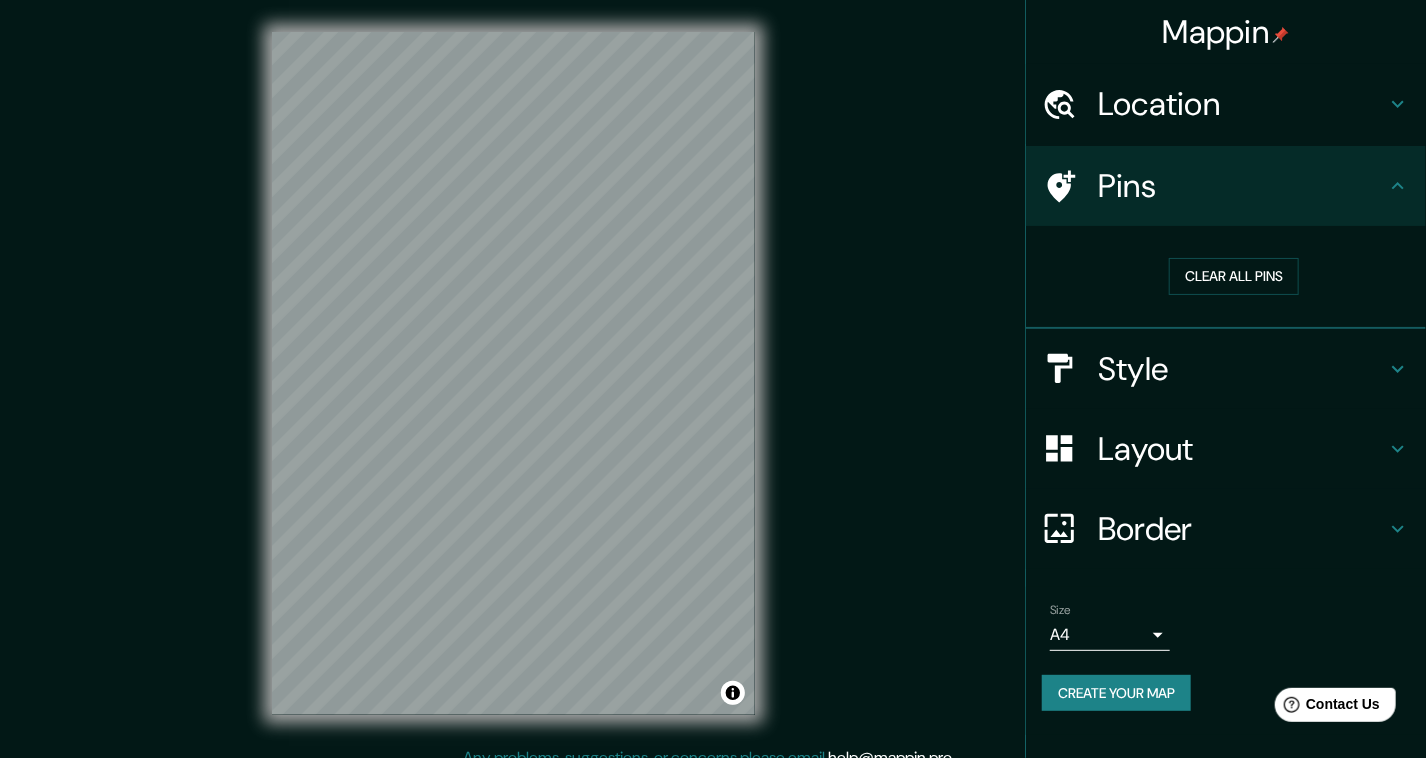 click 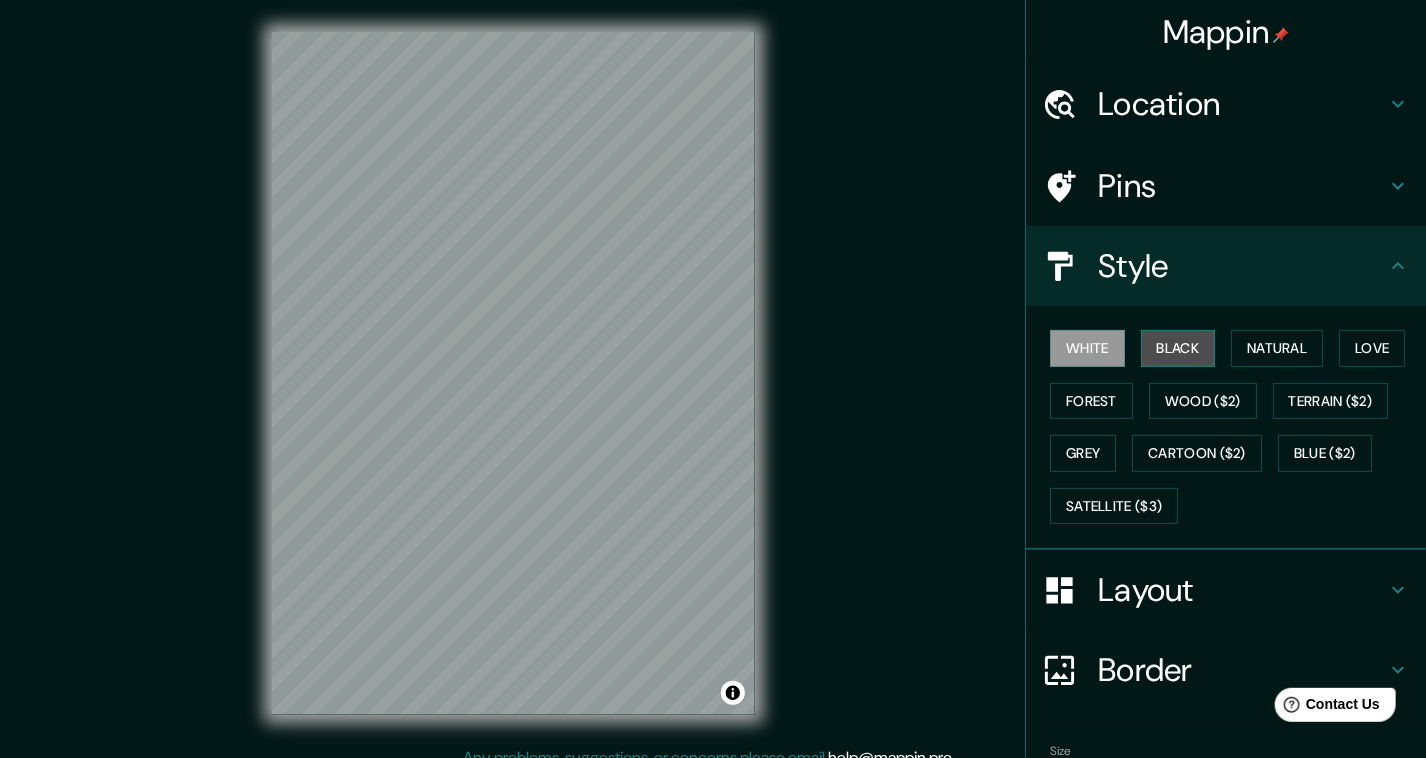 click on "Black" at bounding box center [1178, 348] 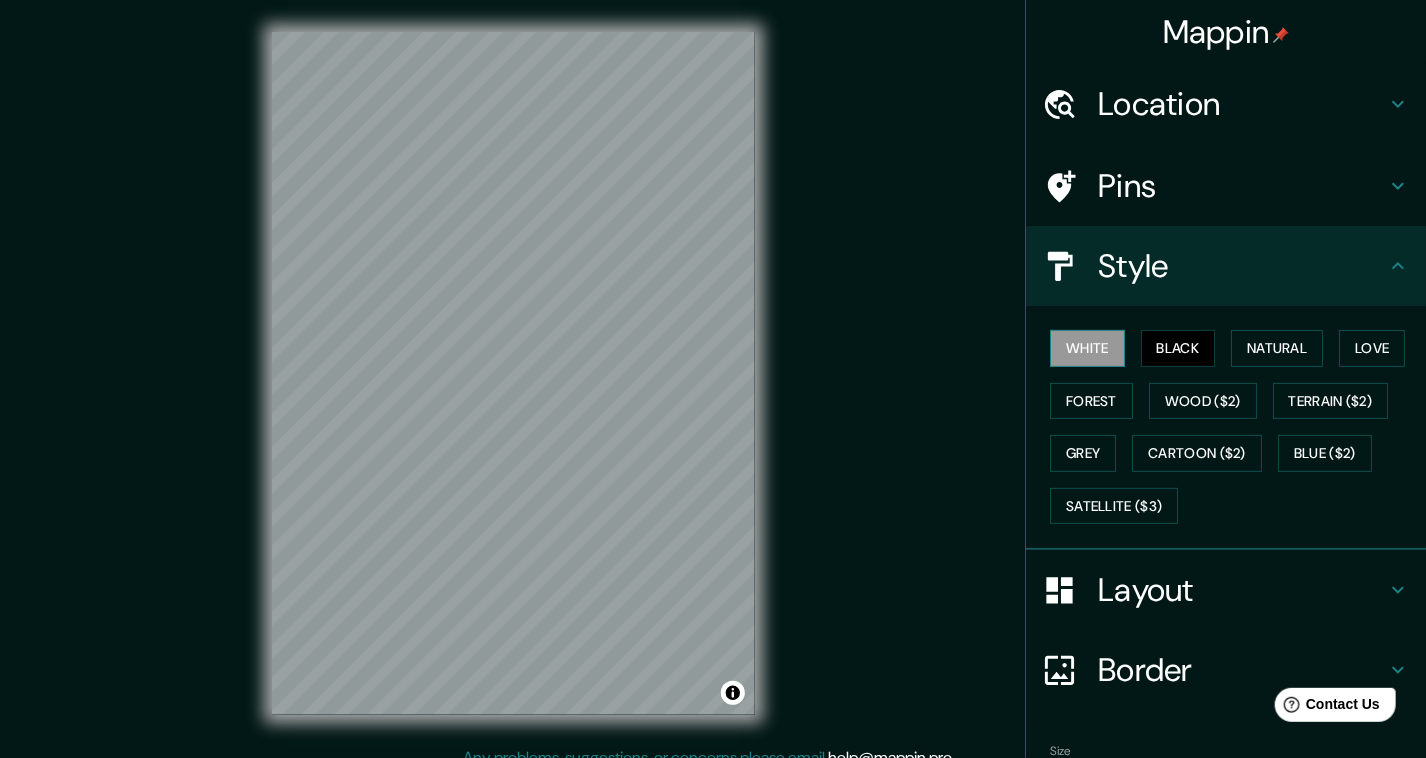 click on "White" at bounding box center (1087, 348) 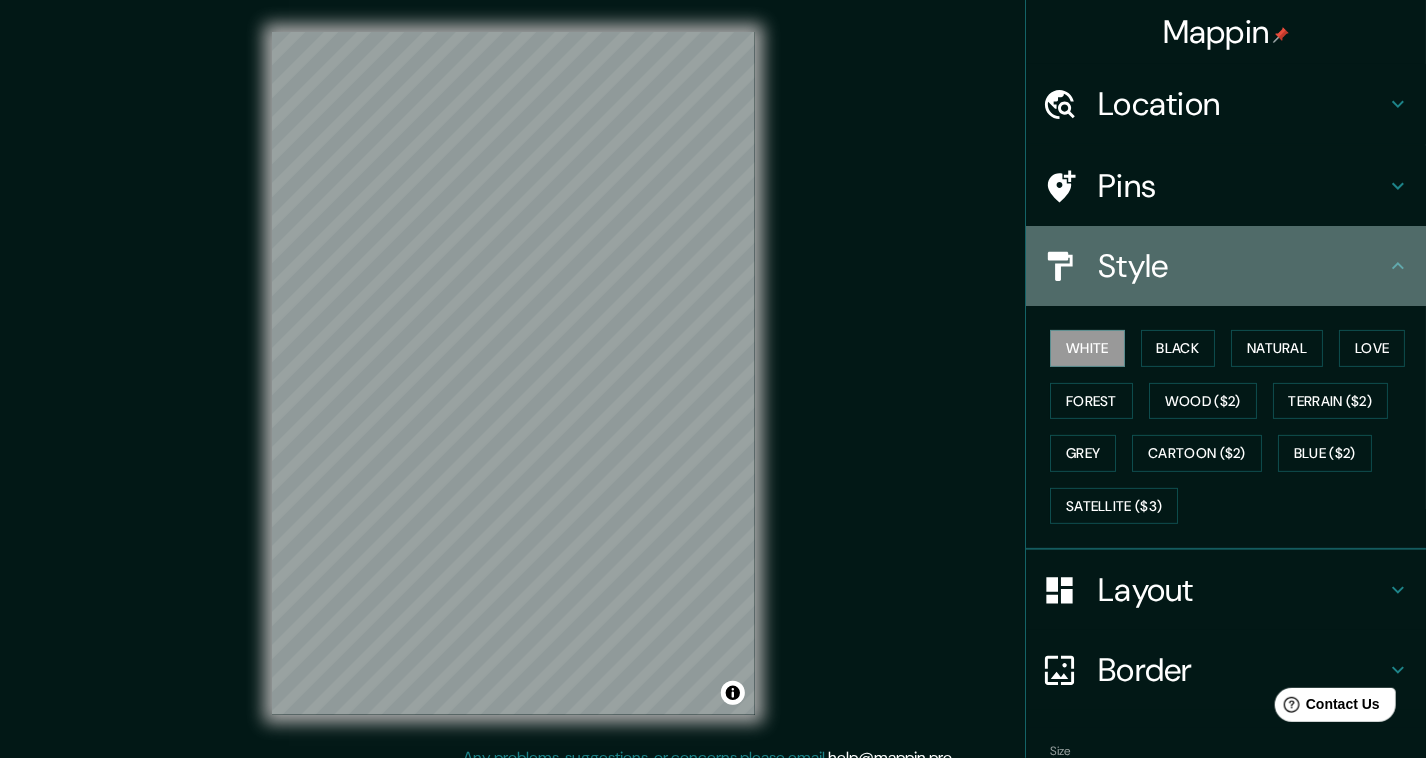 click 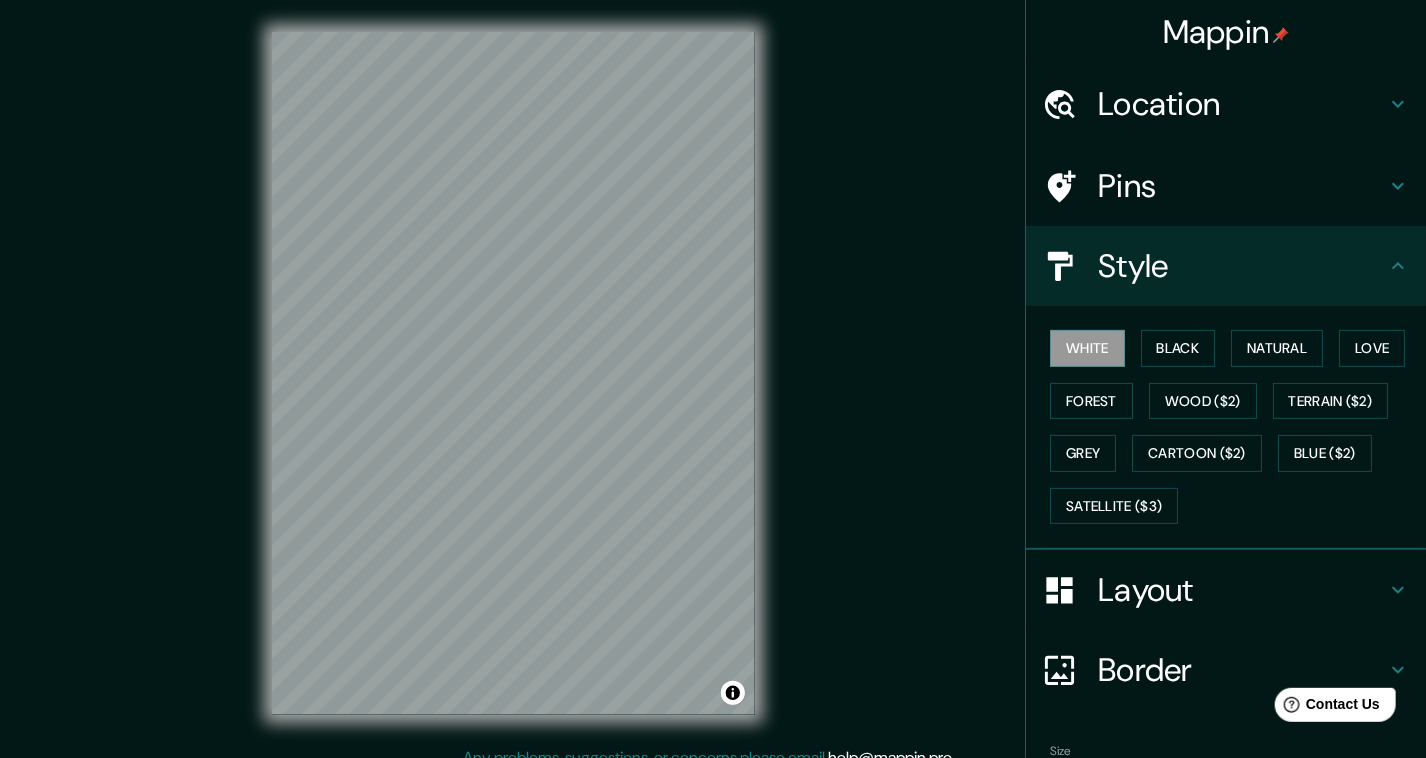 click 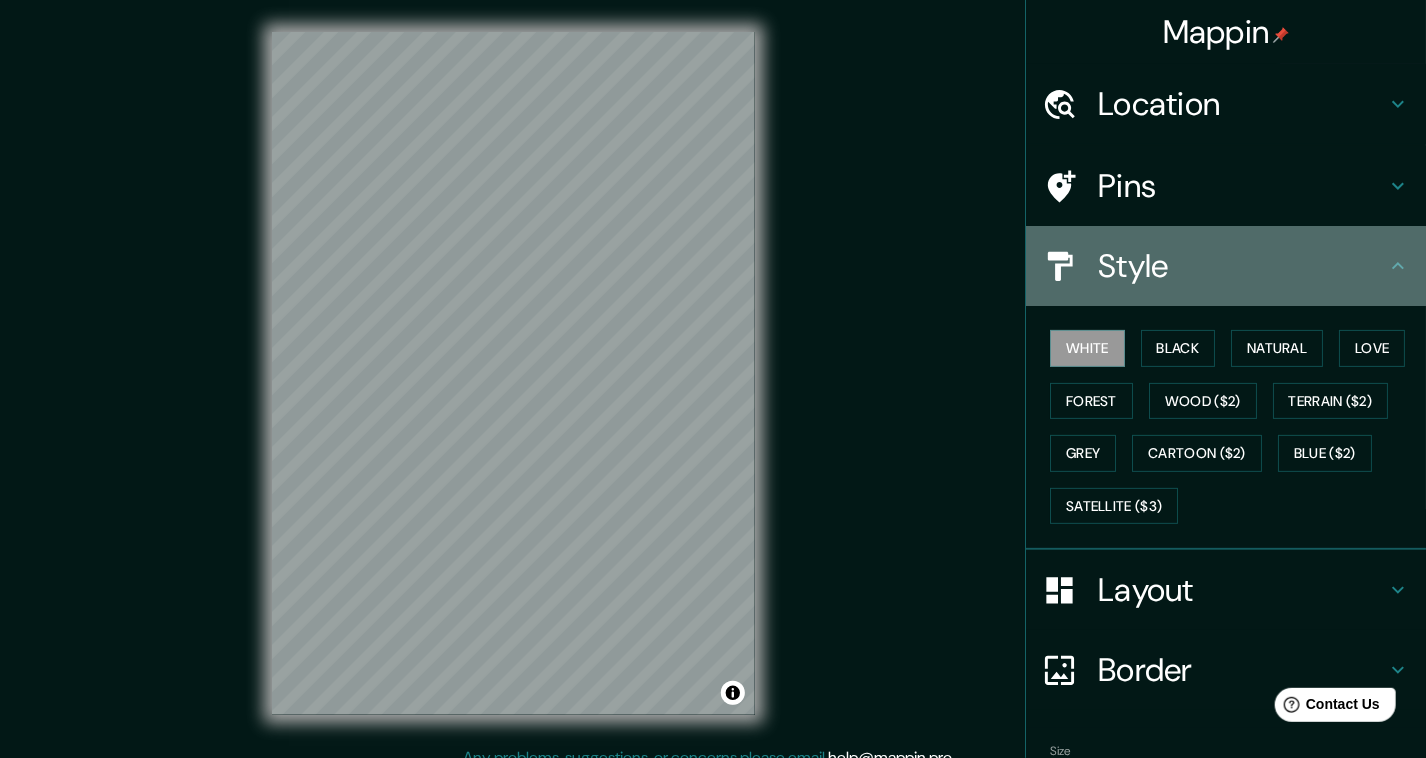 click 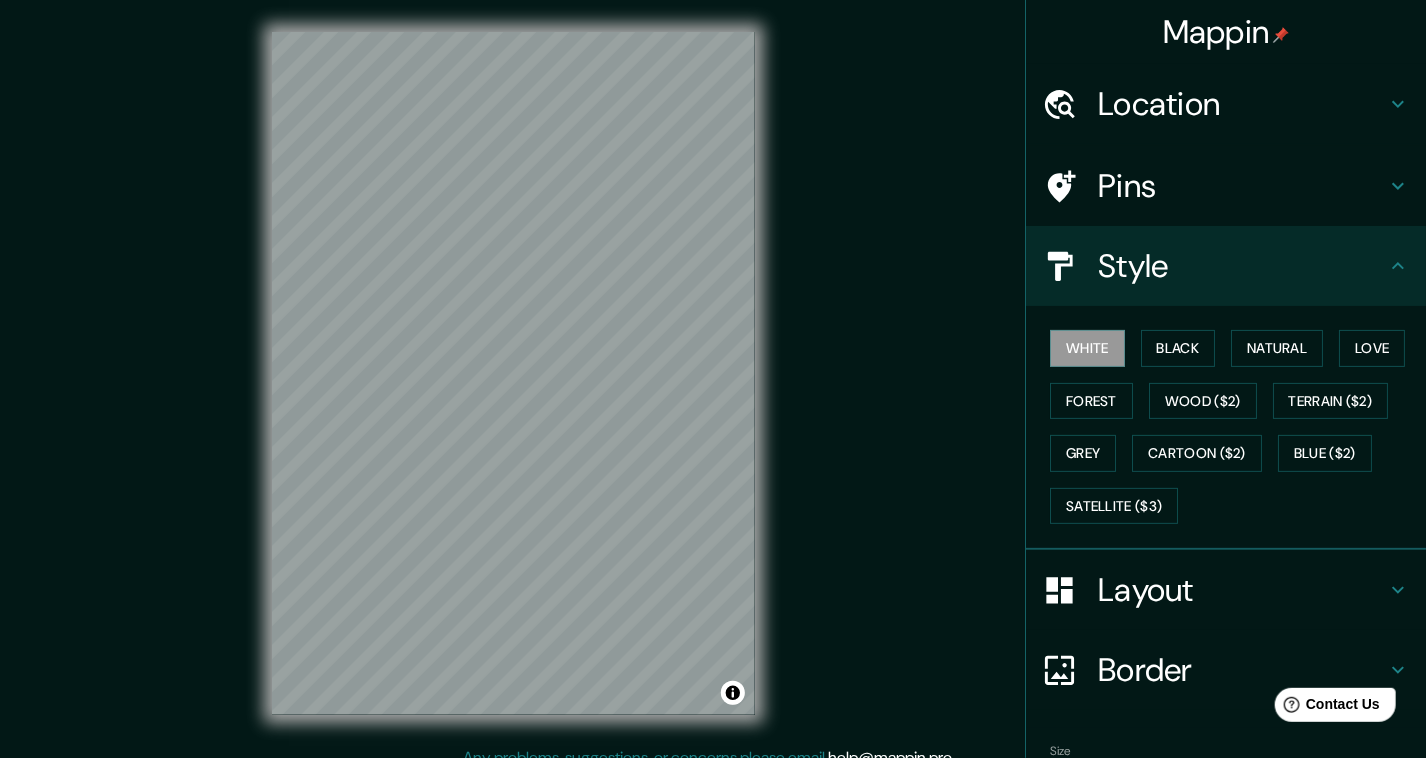 click 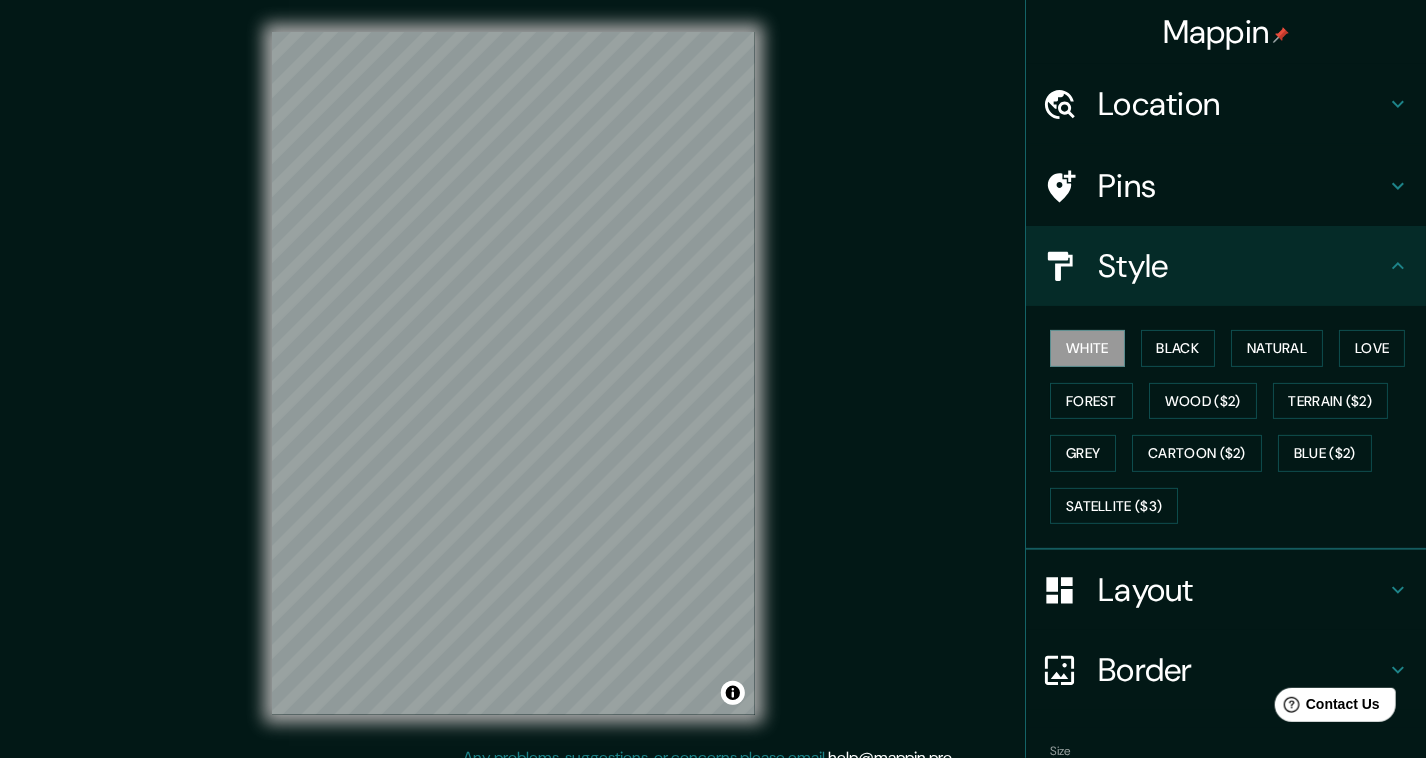 click on "Layout" at bounding box center [1226, 590] 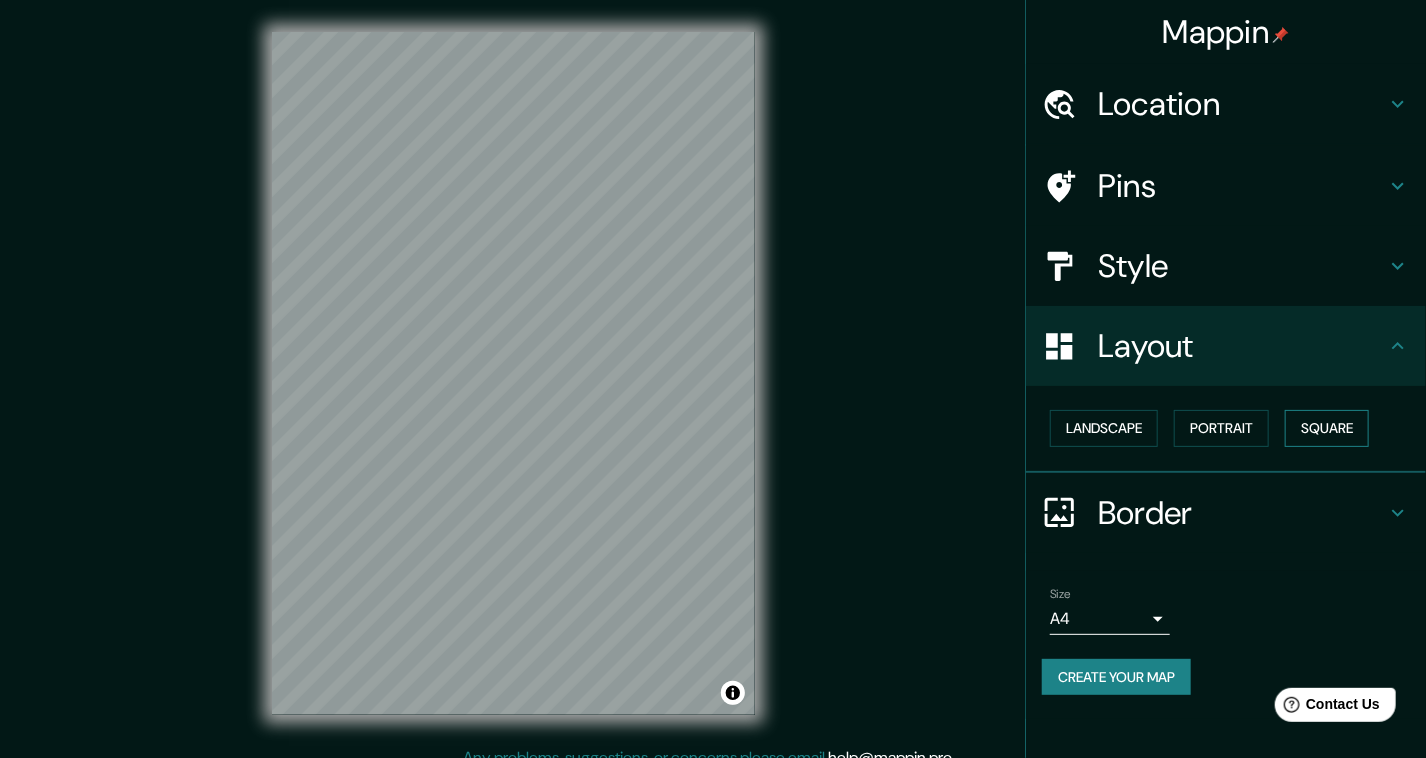 click on "Square" at bounding box center (1327, 428) 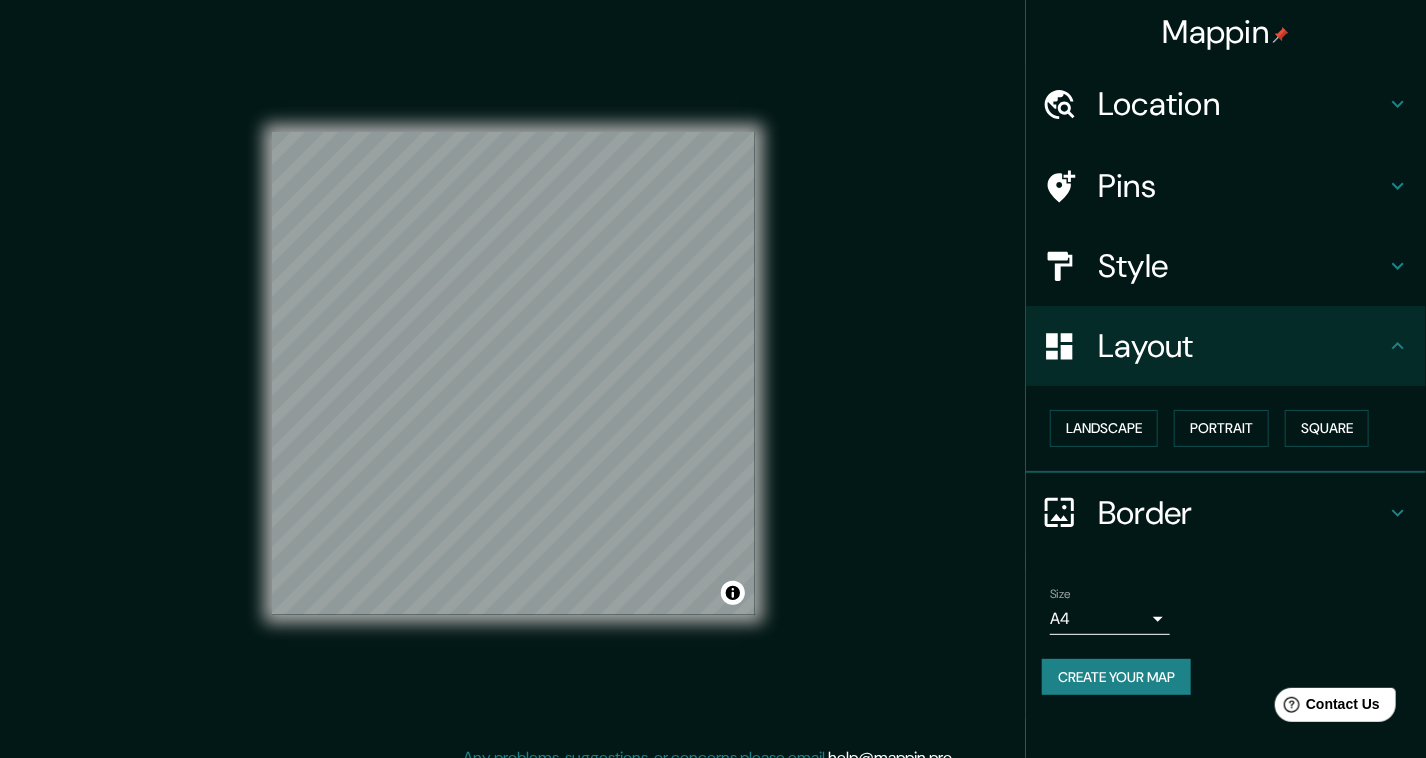 click on "Border" at bounding box center (1242, 513) 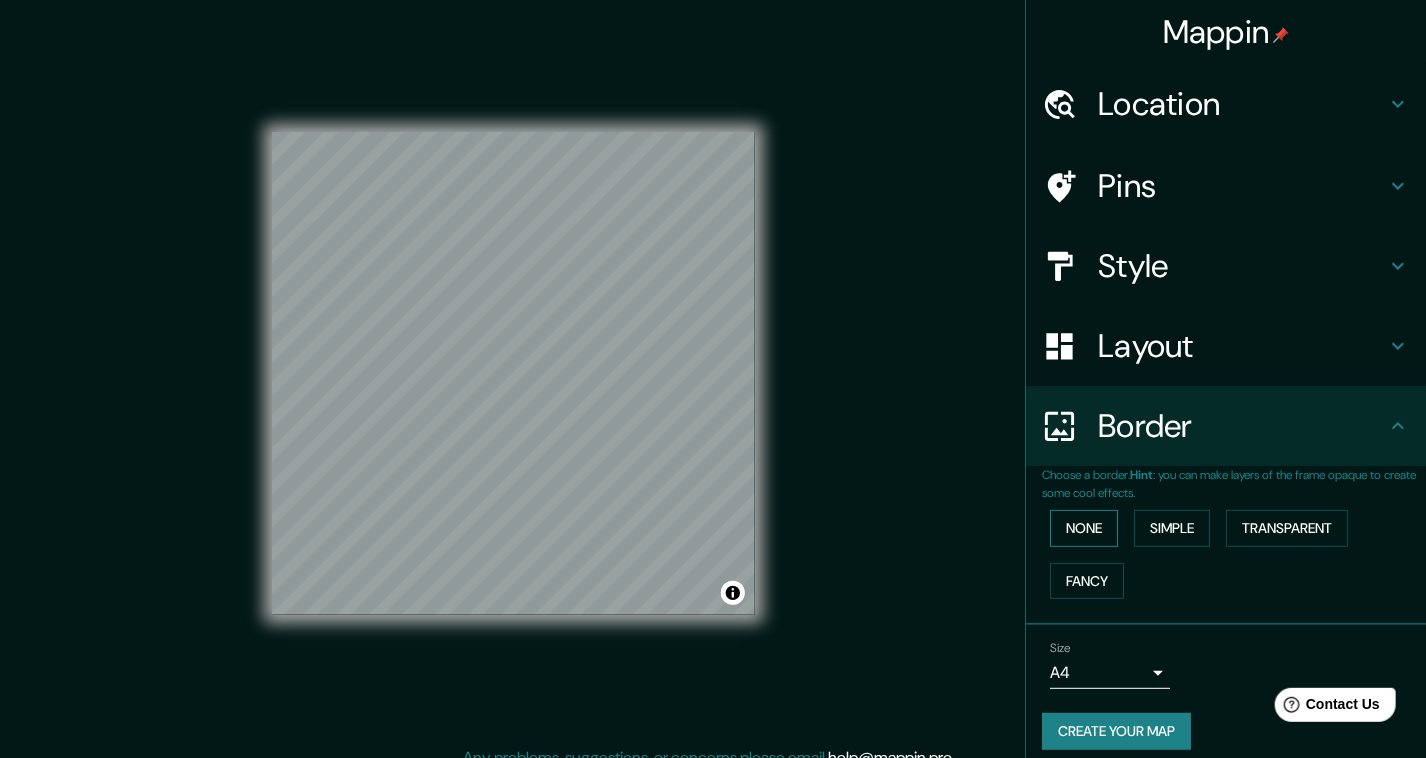 click on "None" at bounding box center (1084, 528) 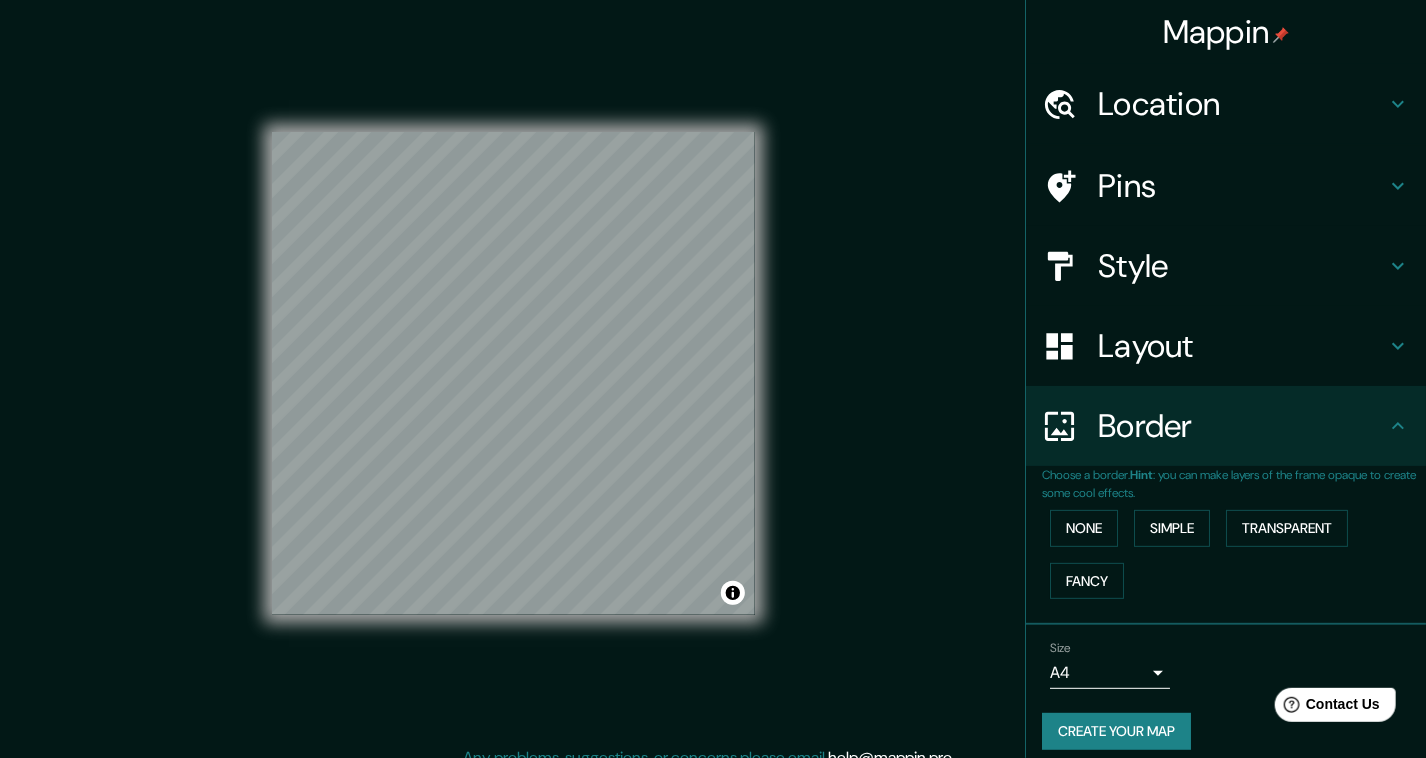 click on "Create your map" at bounding box center (1116, 731) 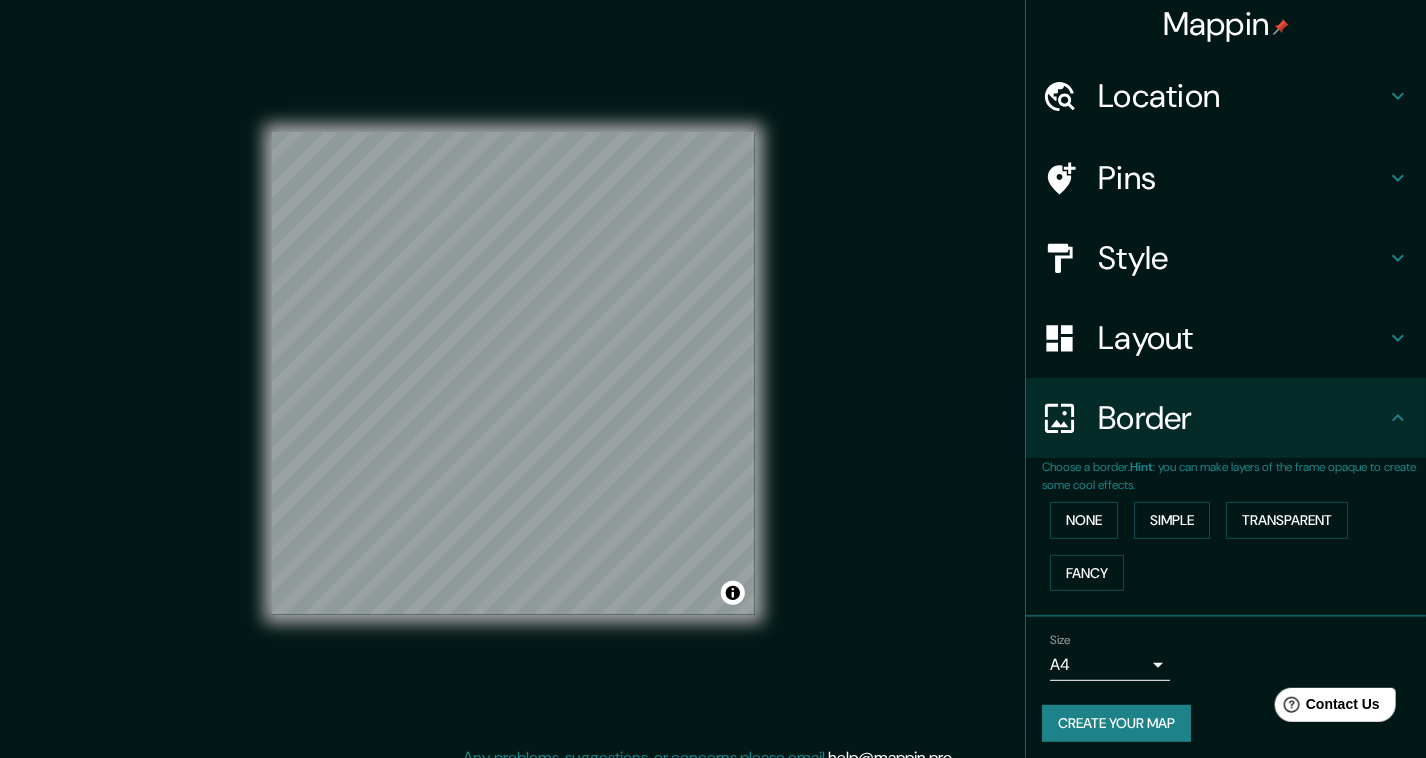 scroll, scrollTop: 13, scrollLeft: 0, axis: vertical 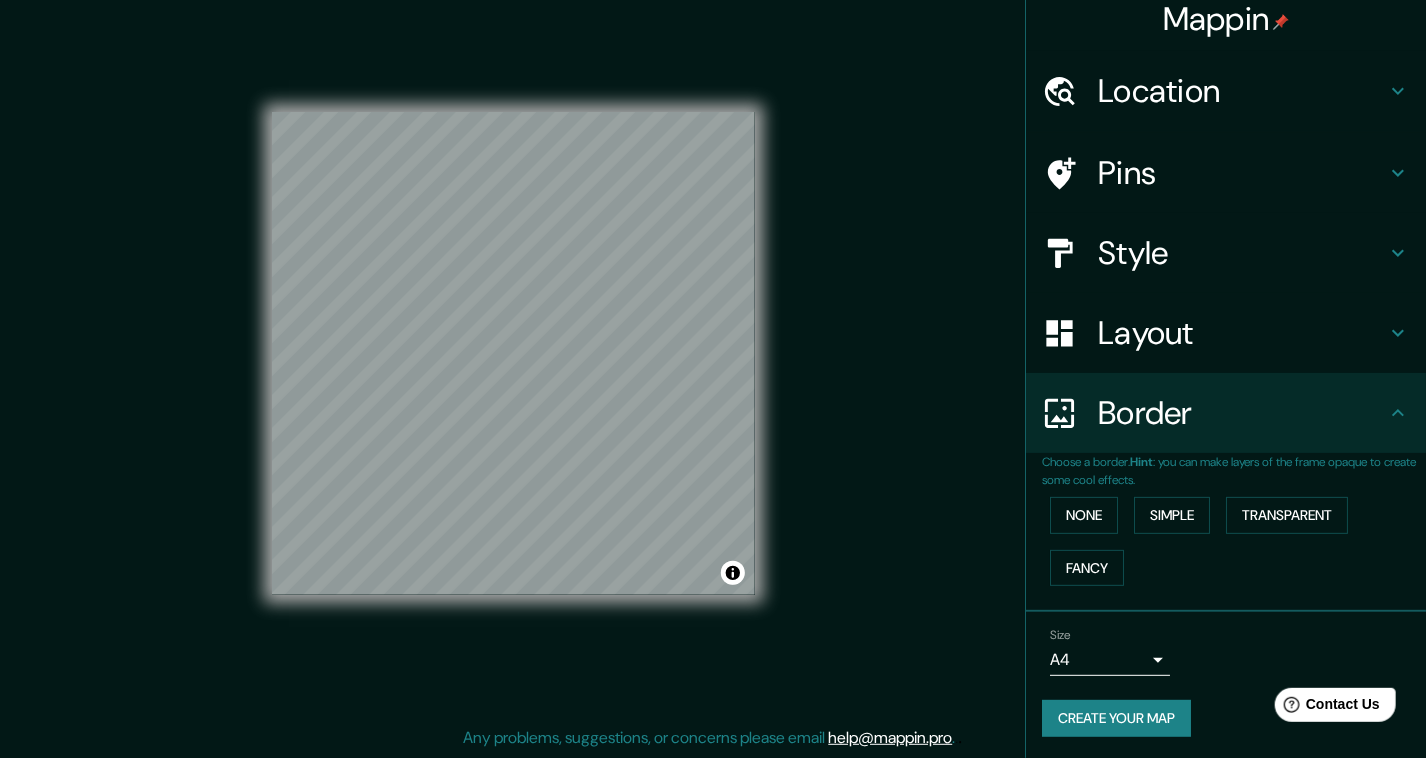 click on "Create your map" at bounding box center (1116, 718) 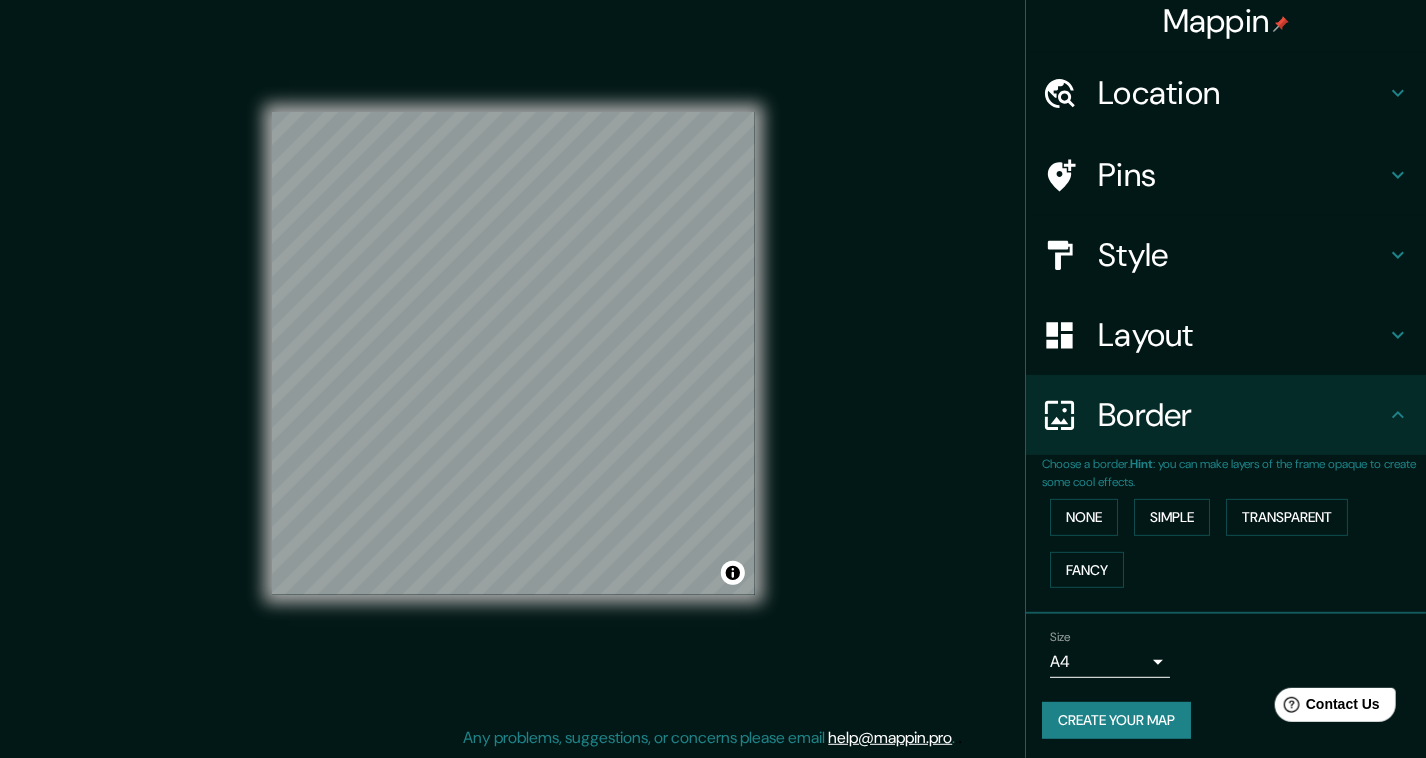 scroll, scrollTop: 13, scrollLeft: 0, axis: vertical 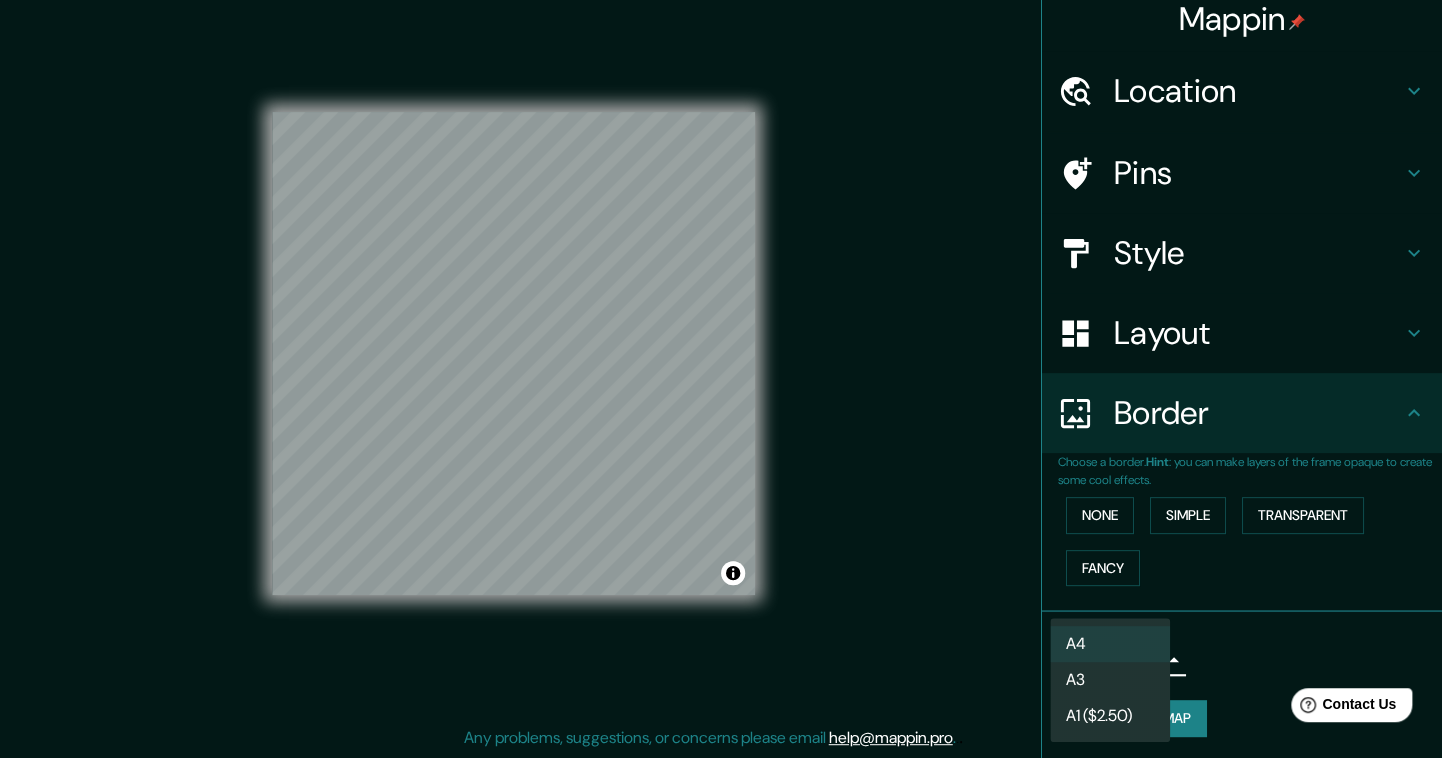 click on "Mappin Location [CITY], [STATE], [COUNTRY] Pins Style Layout Border Choose a border.  Hint : you can make layers of the frame opaque to create some cool effects. None Simple Transparent Fancy Size A4 single Create your map © Mapbox   © OpenStreetMap   Improve this map Any problems, suggestions, or concerns please email    help@example.com . . . A4 A3 A1 ($2.50)" at bounding box center (721, 359) 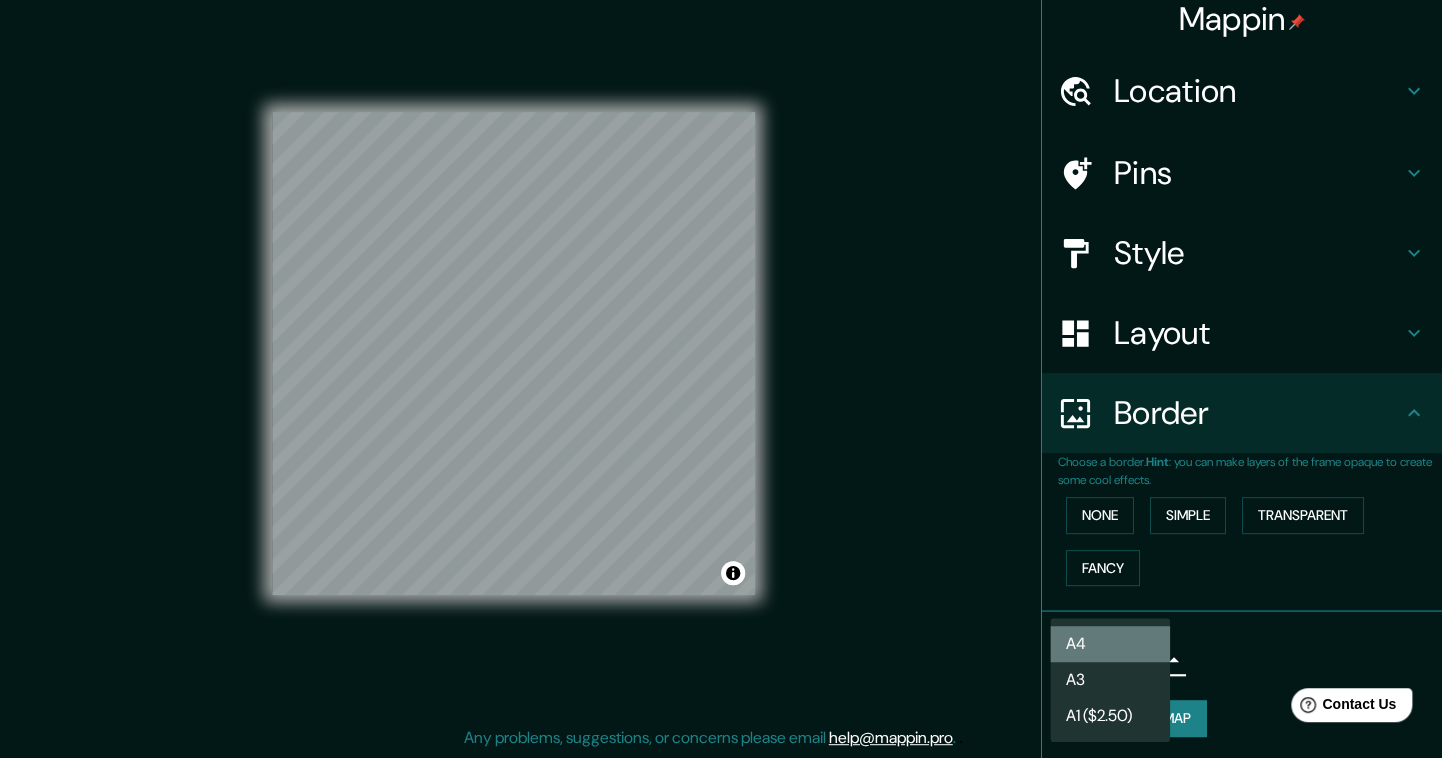 click on "A4" at bounding box center (1110, 644) 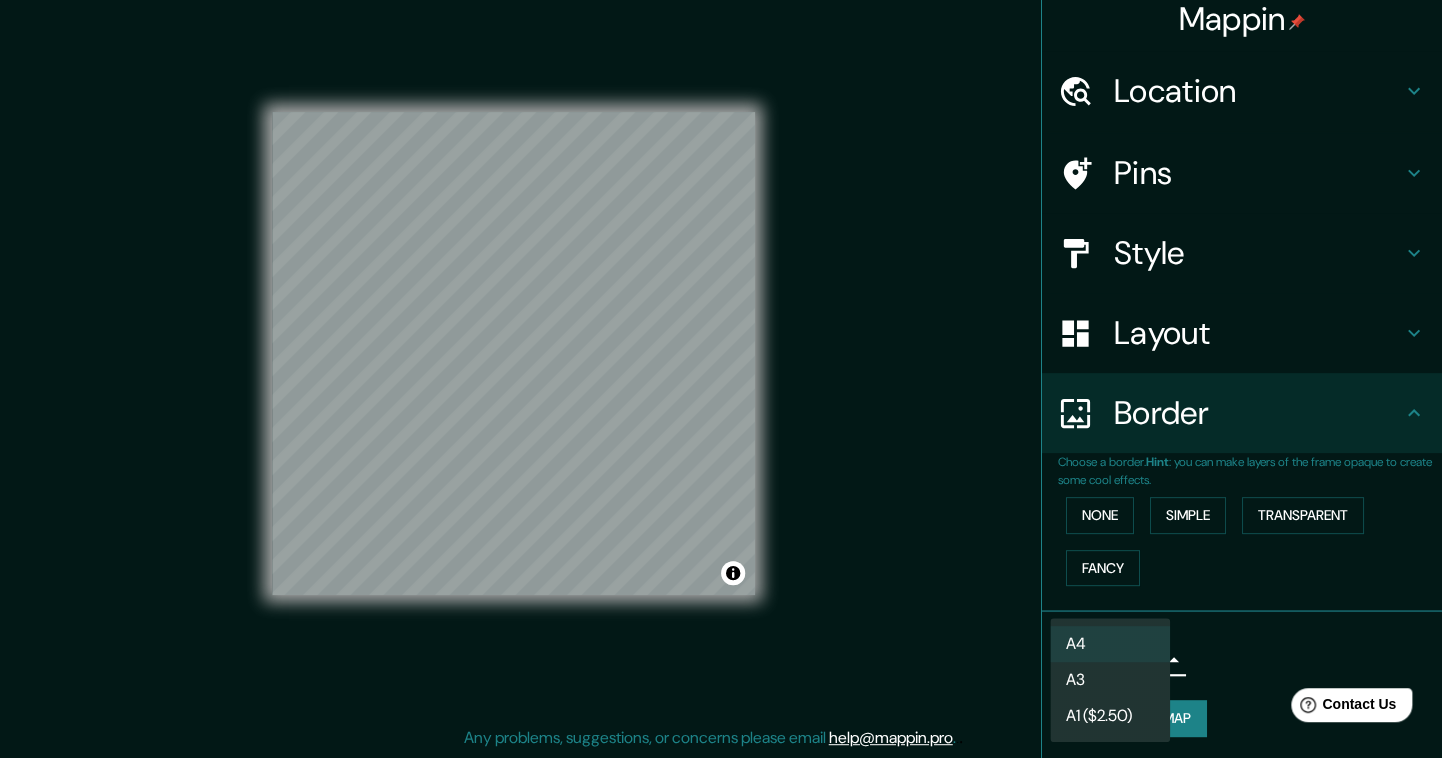 click on "Mappin Location [CITY], [STATE], [COUNTRY] Pins Style Layout Border Choose a border.  Hint : you can make layers of the frame opaque to create some cool effects. None Simple Transparent Fancy Size A4 single Create your map © Mapbox   © OpenStreetMap   Improve this map Any problems, suggestions, or concerns please email    help@example.com . . . A4 A3 A1 ($2.50)" at bounding box center [721, 359] 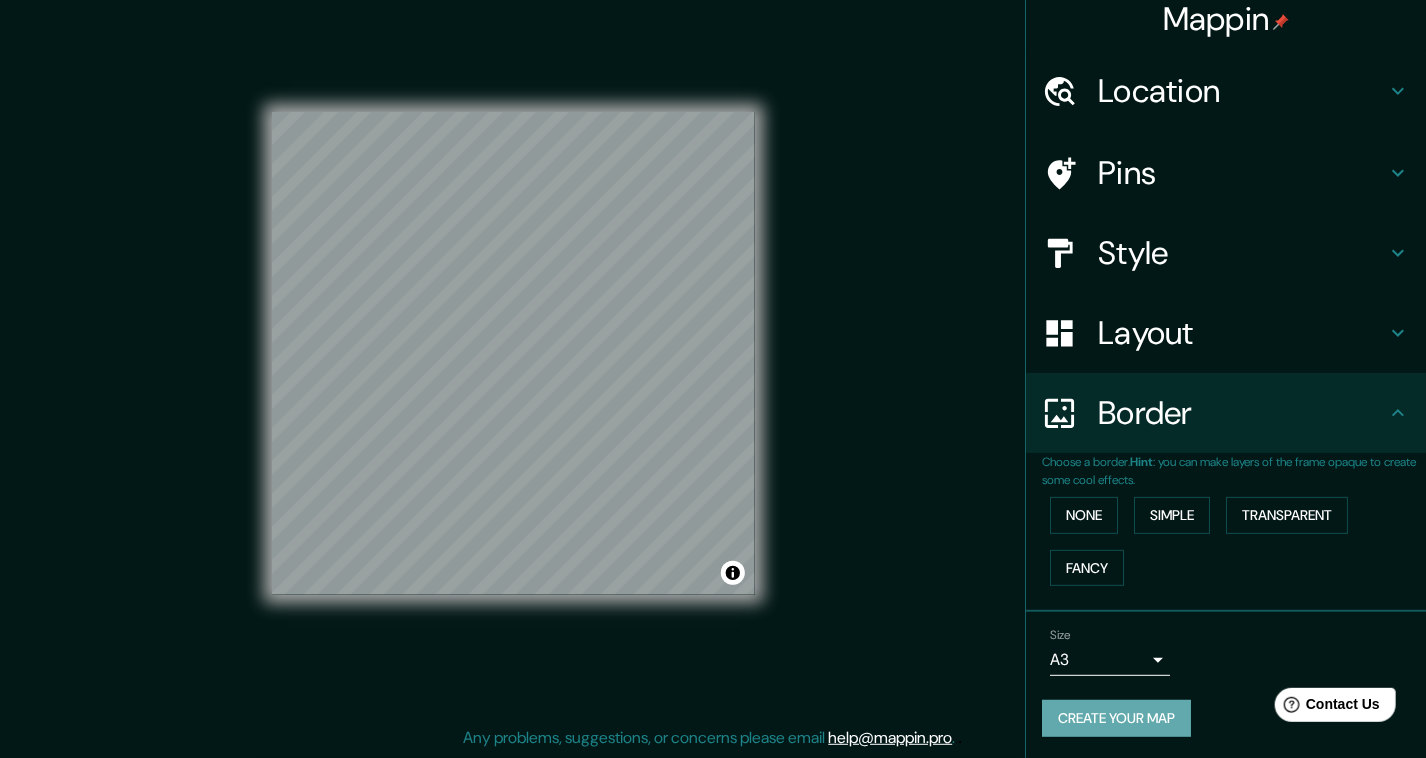 click on "Create your map" at bounding box center [1116, 718] 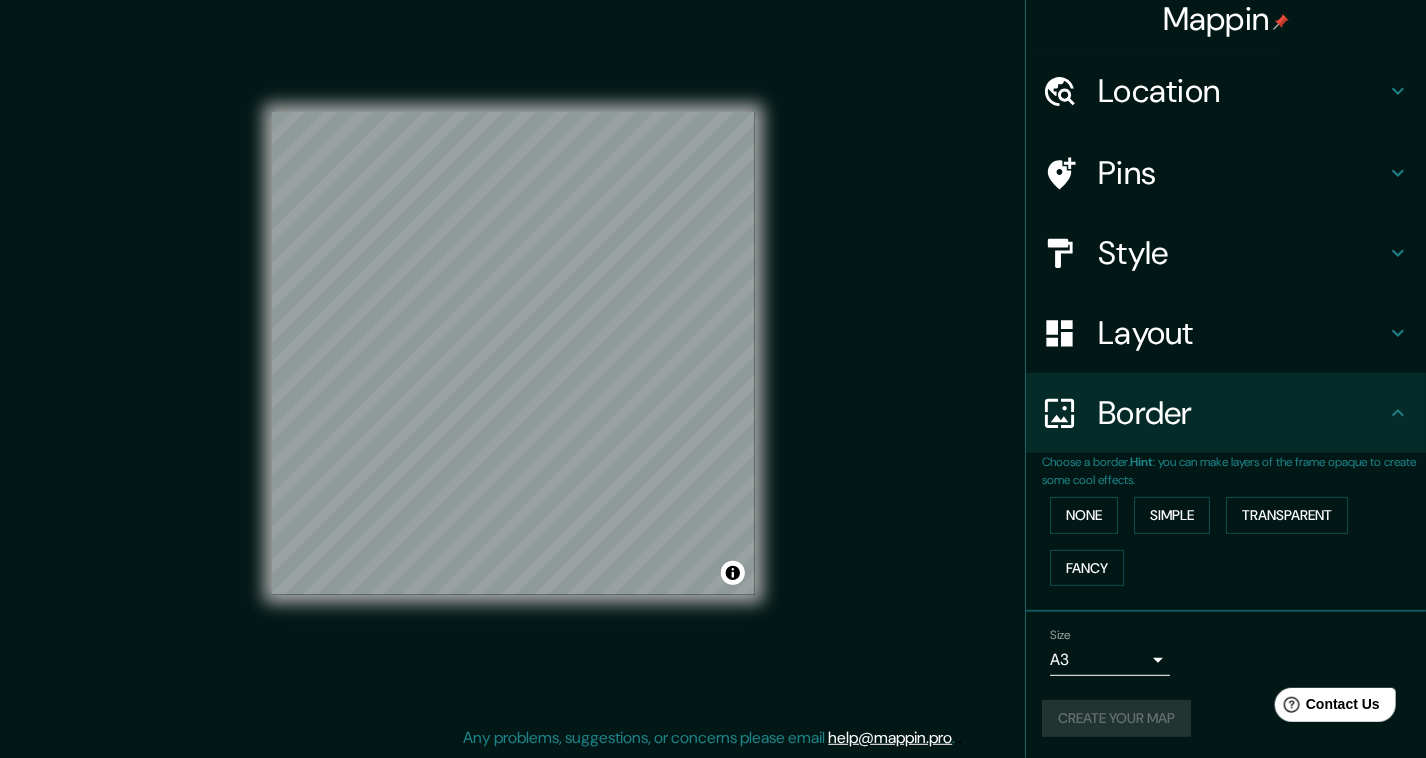click 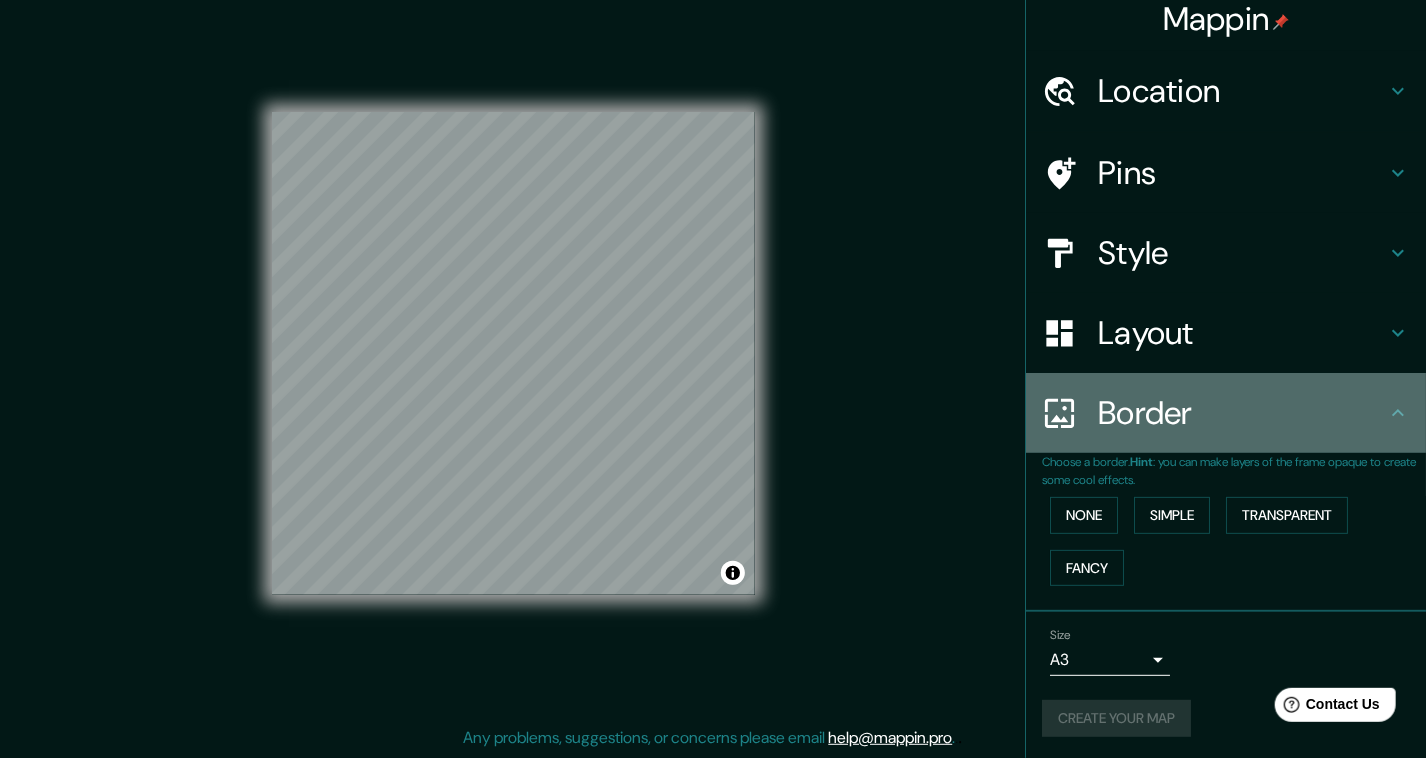 click 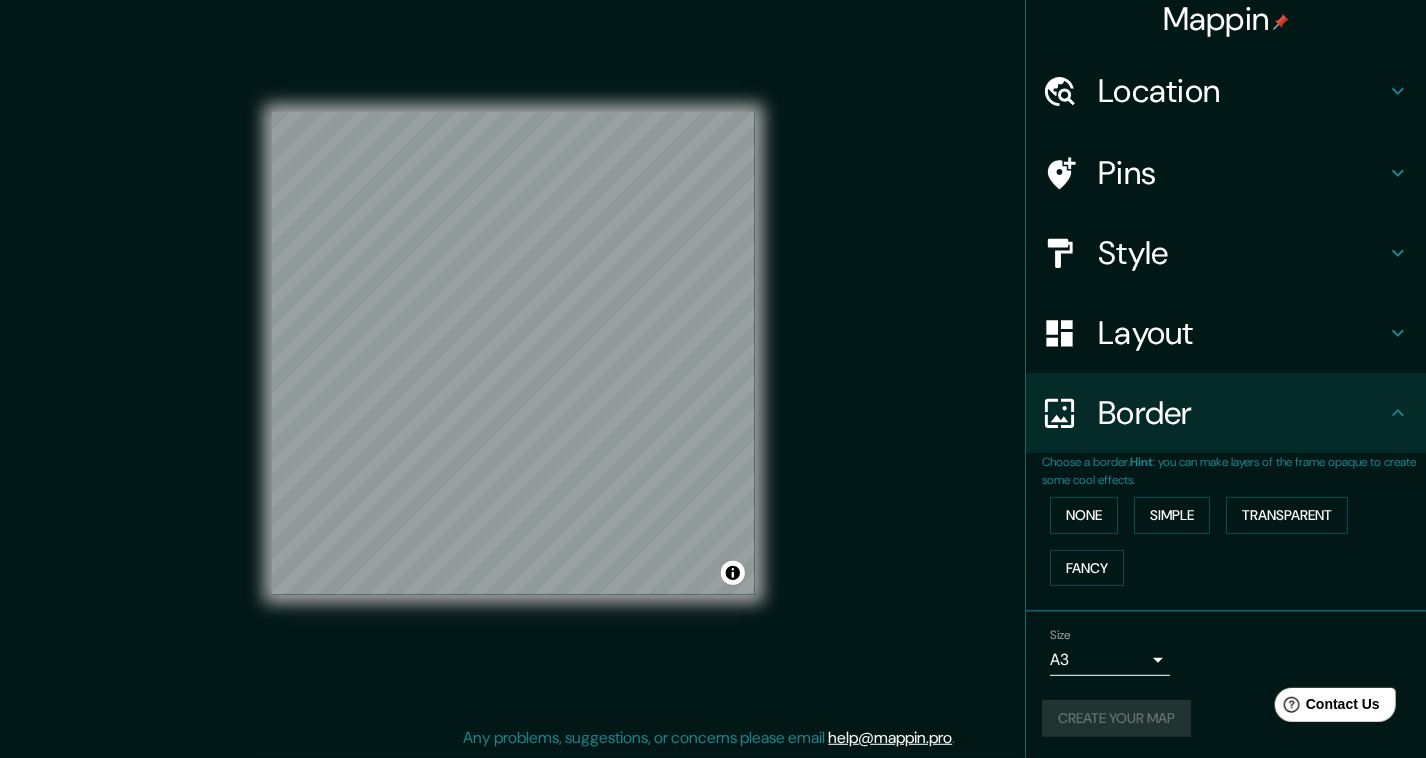 click 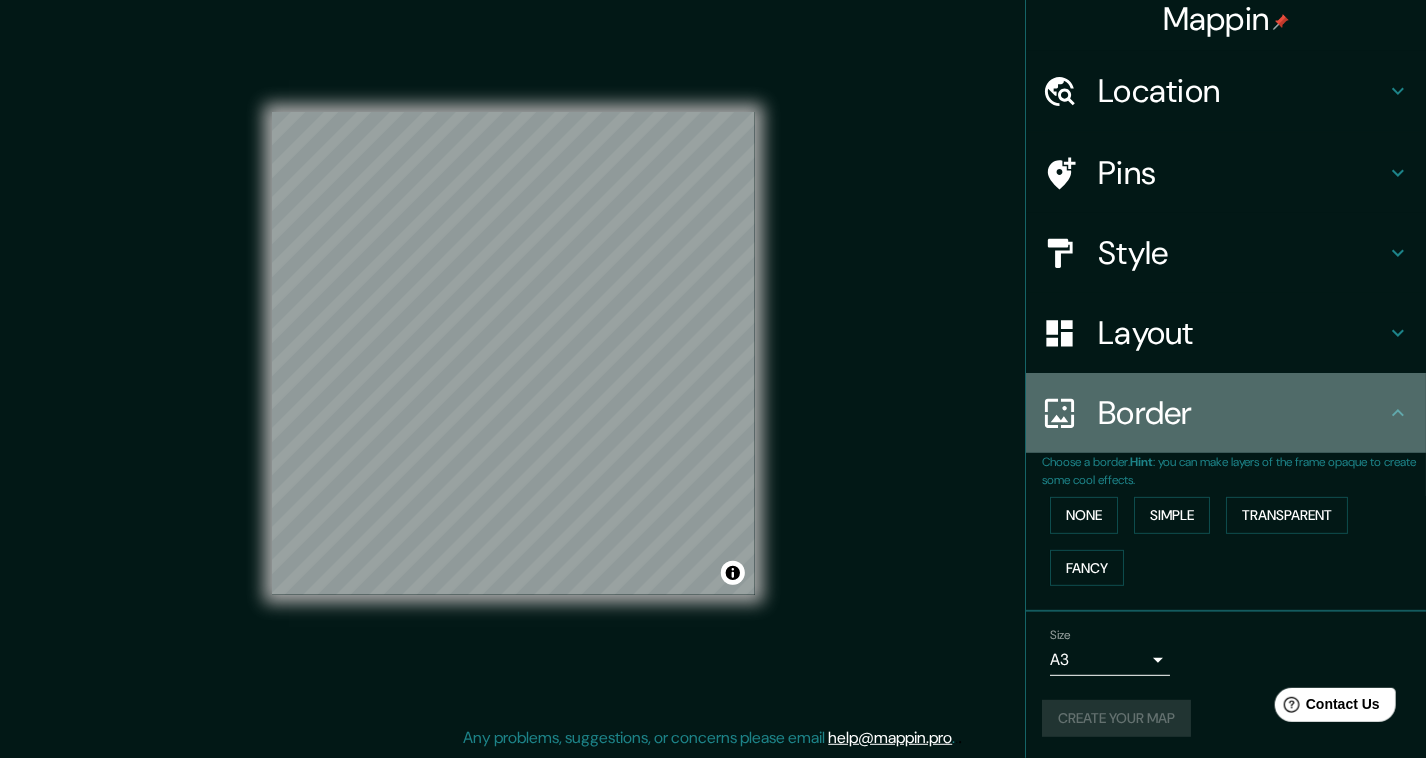 click 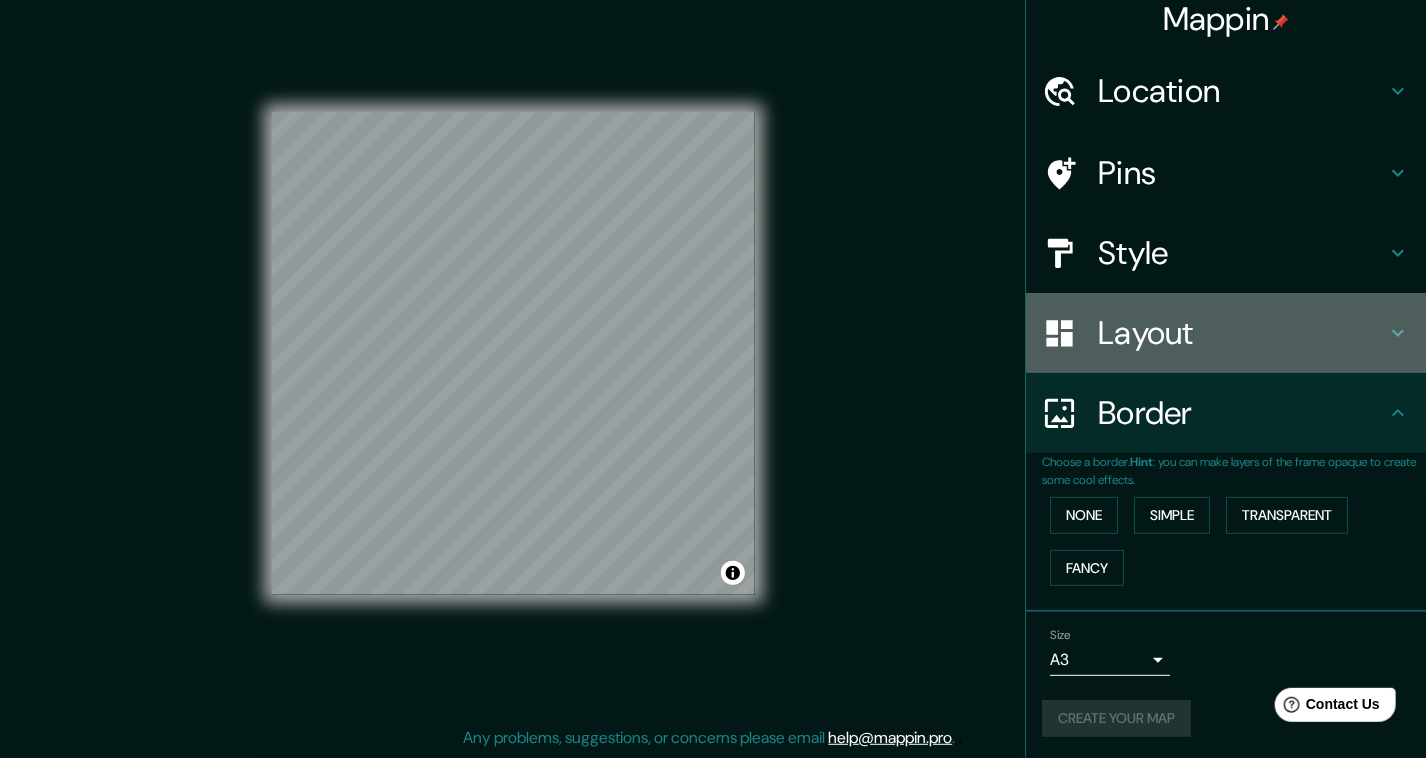 click on "Layout" at bounding box center (1226, 333) 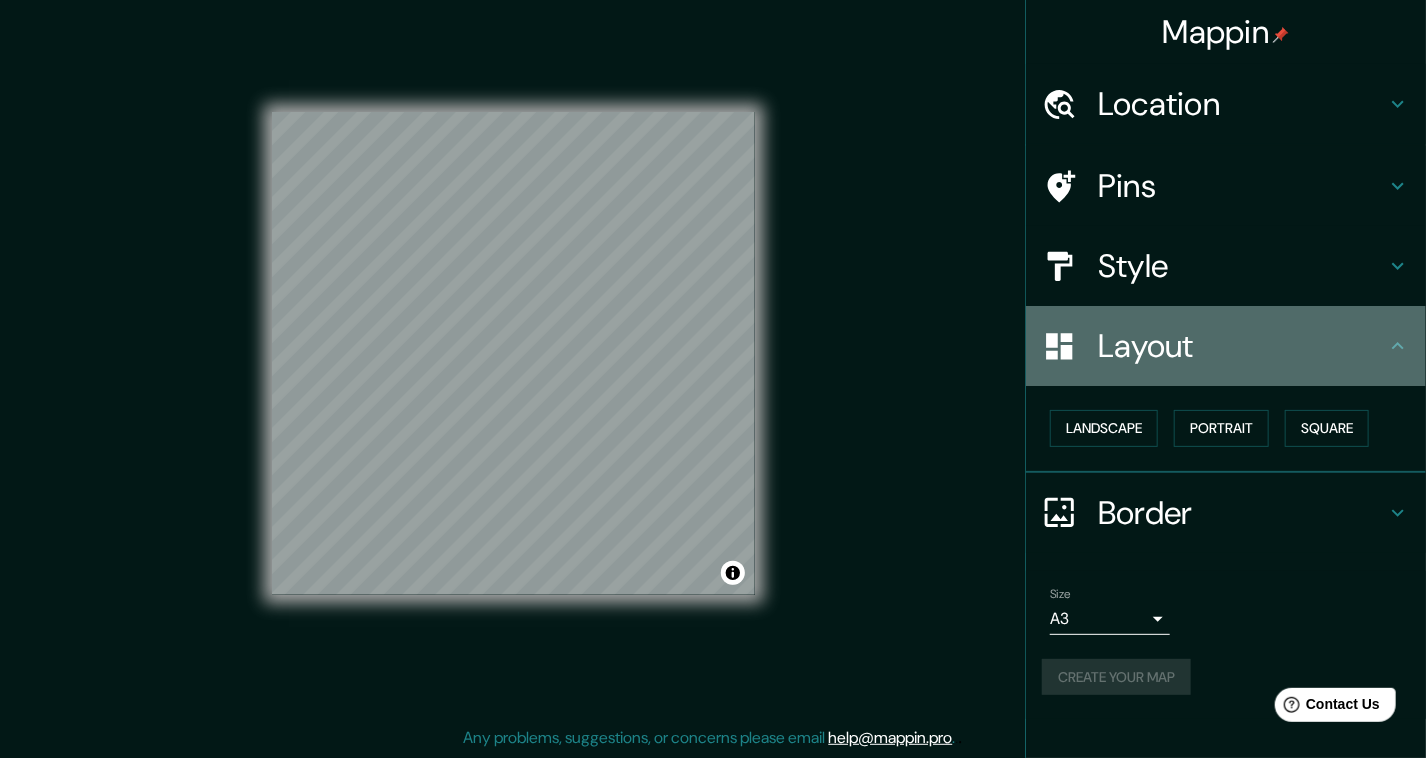 click on "Layout" at bounding box center [1242, 346] 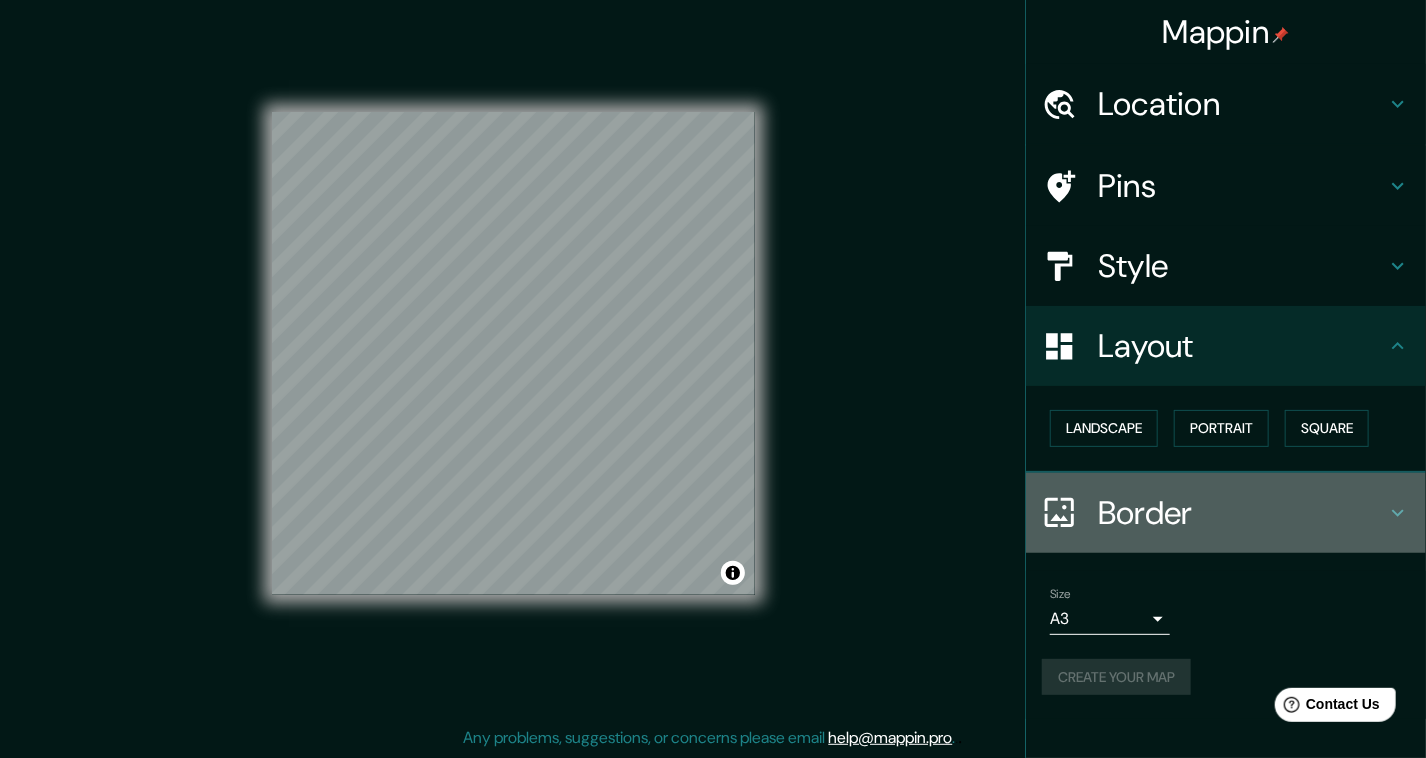 click on "Border" at bounding box center (1226, 513) 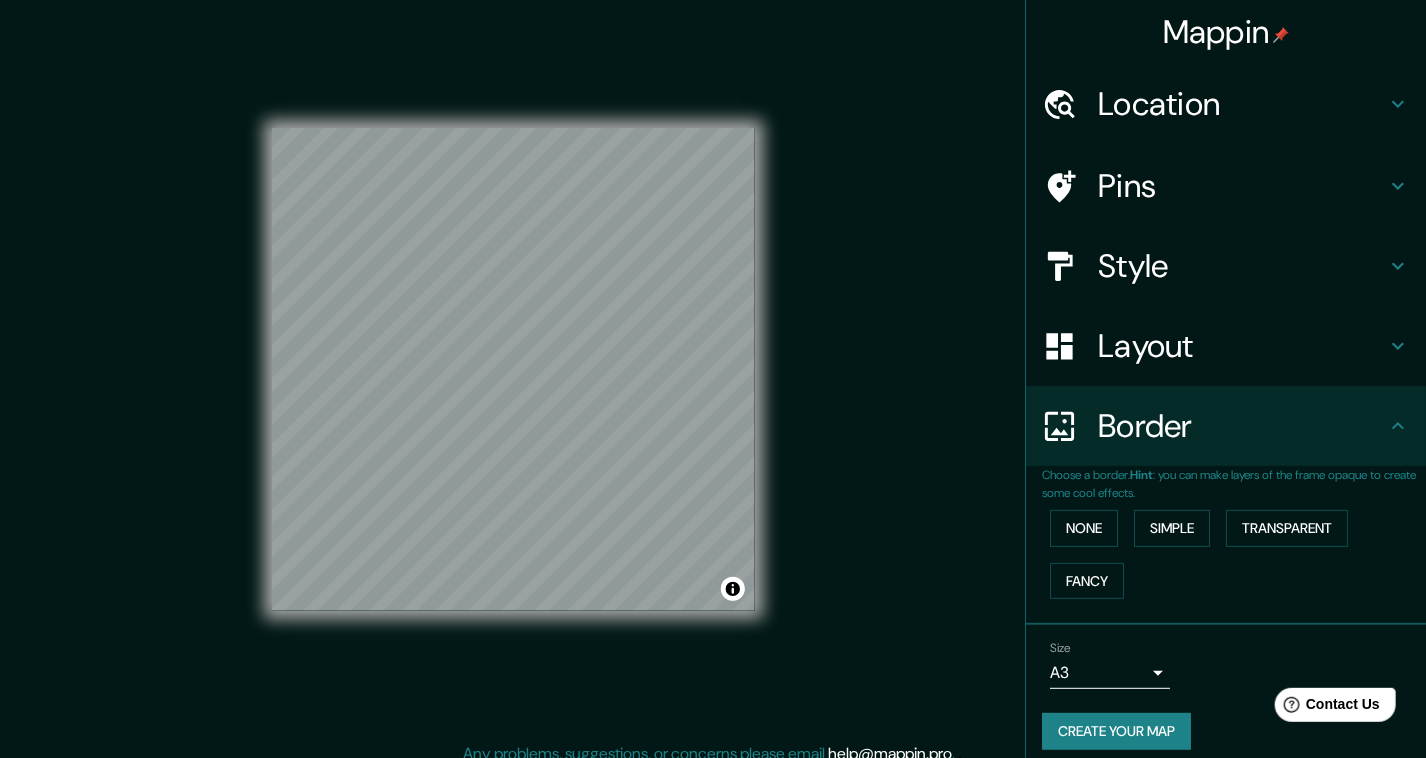 scroll, scrollTop: 0, scrollLeft: 0, axis: both 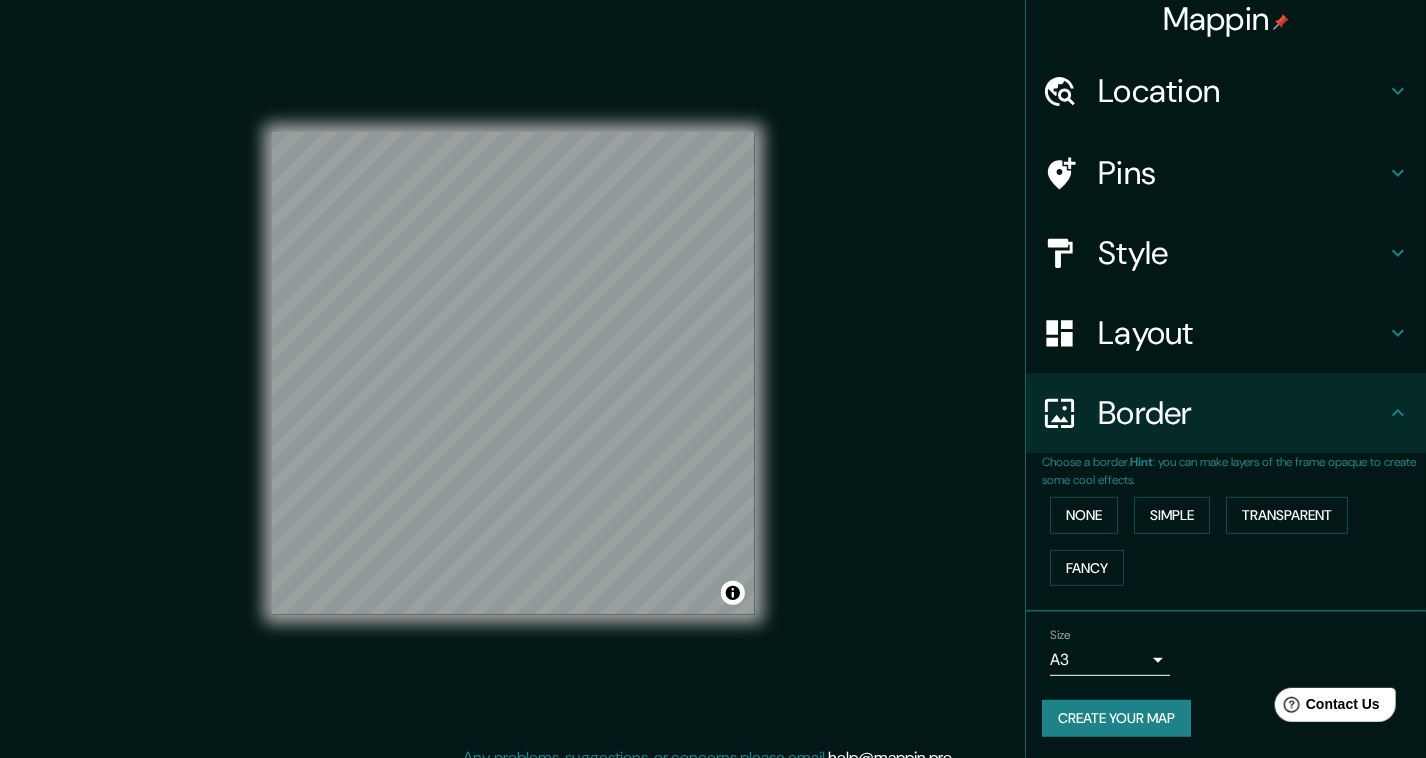 click on "Mappin Location [CITY], [STATE], [COUNTRY] Pins Style Layout Border Choose a border.  Hint : you can make layers of the frame opaque to create some cool effects. None Simple Transparent Fancy Size A3 single Create your map © Mapbox   © OpenStreetMap   Improve this map Any problems, suggestions, or concerns please email    help@example.com . . ." at bounding box center (713, 389) 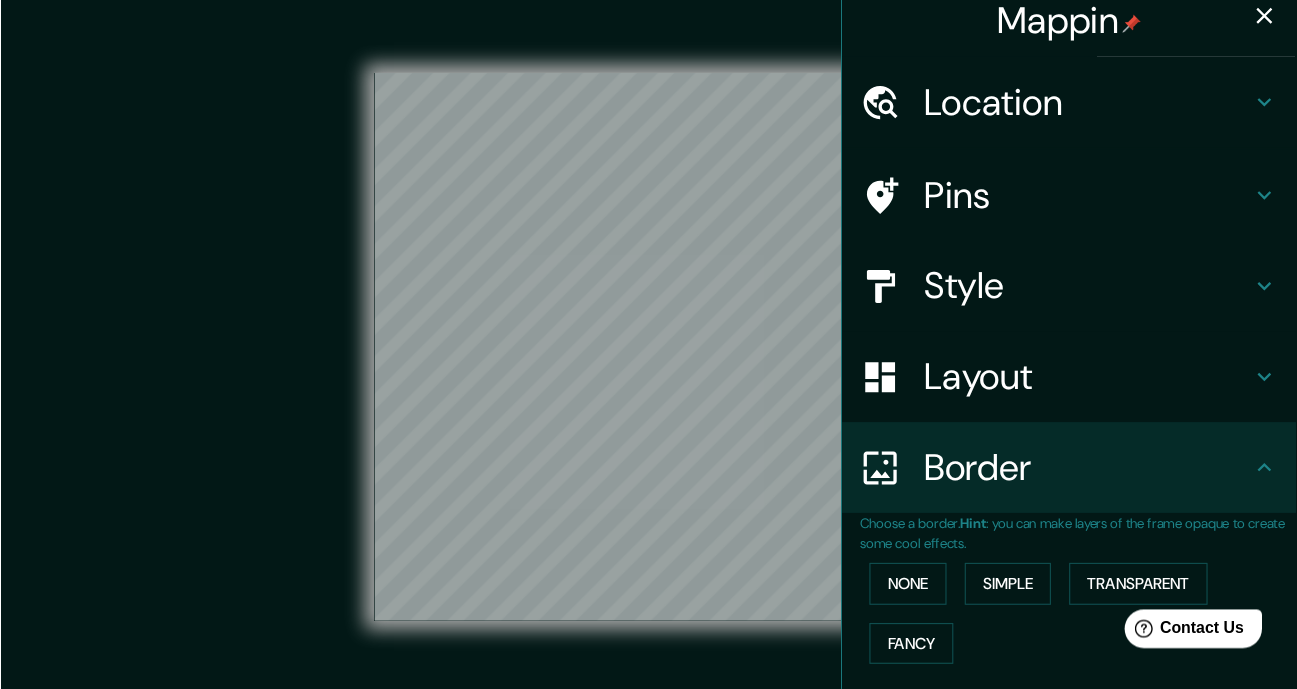 scroll, scrollTop: 13, scrollLeft: 0, axis: vertical 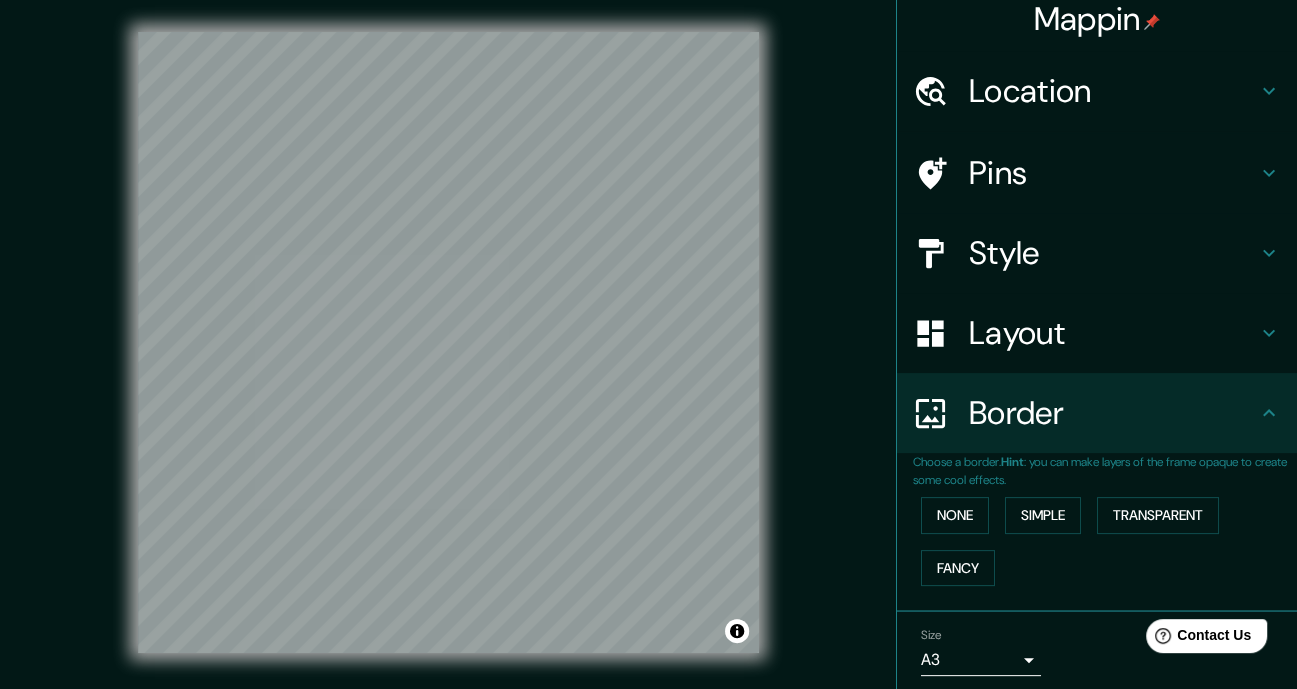click on "© Mapbox   © OpenStreetMap   Improve this map" at bounding box center (448, 342) 